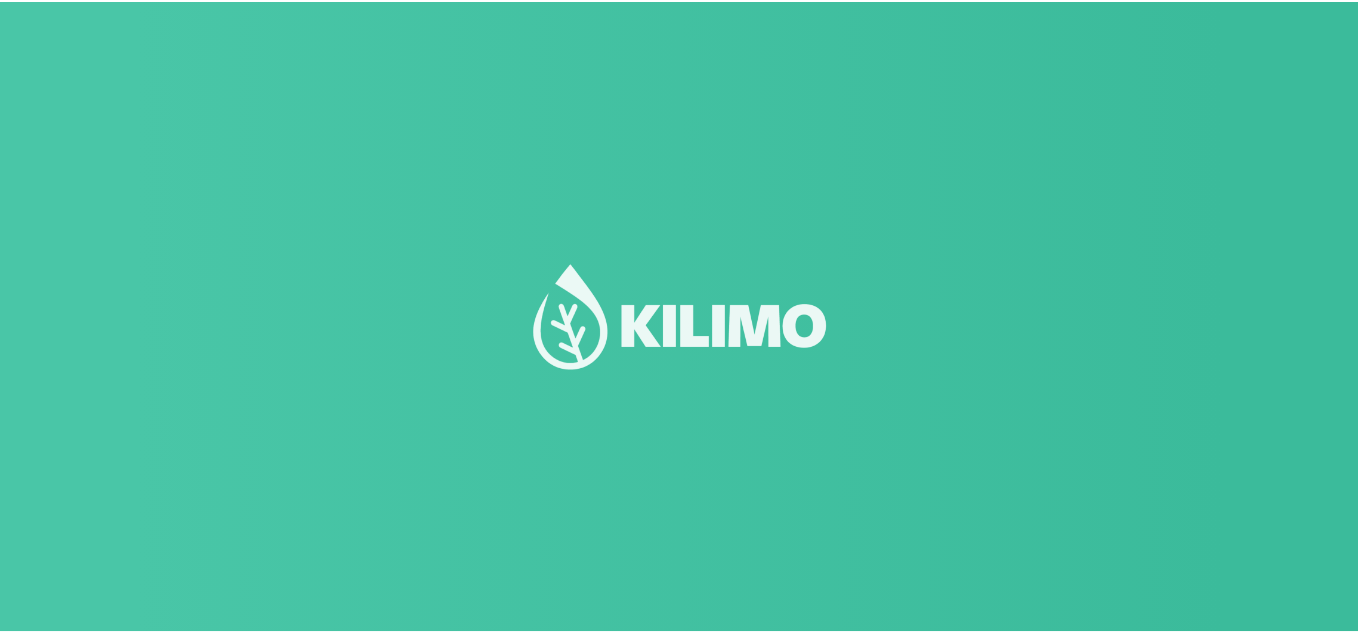 scroll, scrollTop: 0, scrollLeft: 0, axis: both 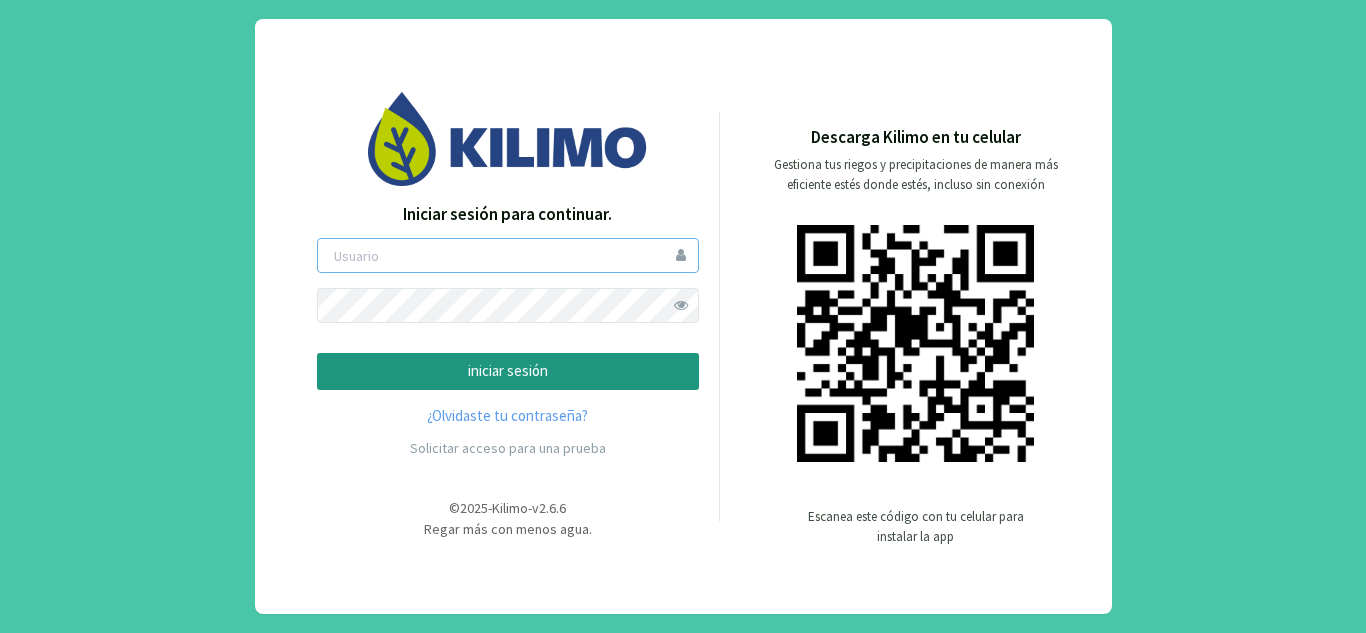 click at bounding box center (508, 255) 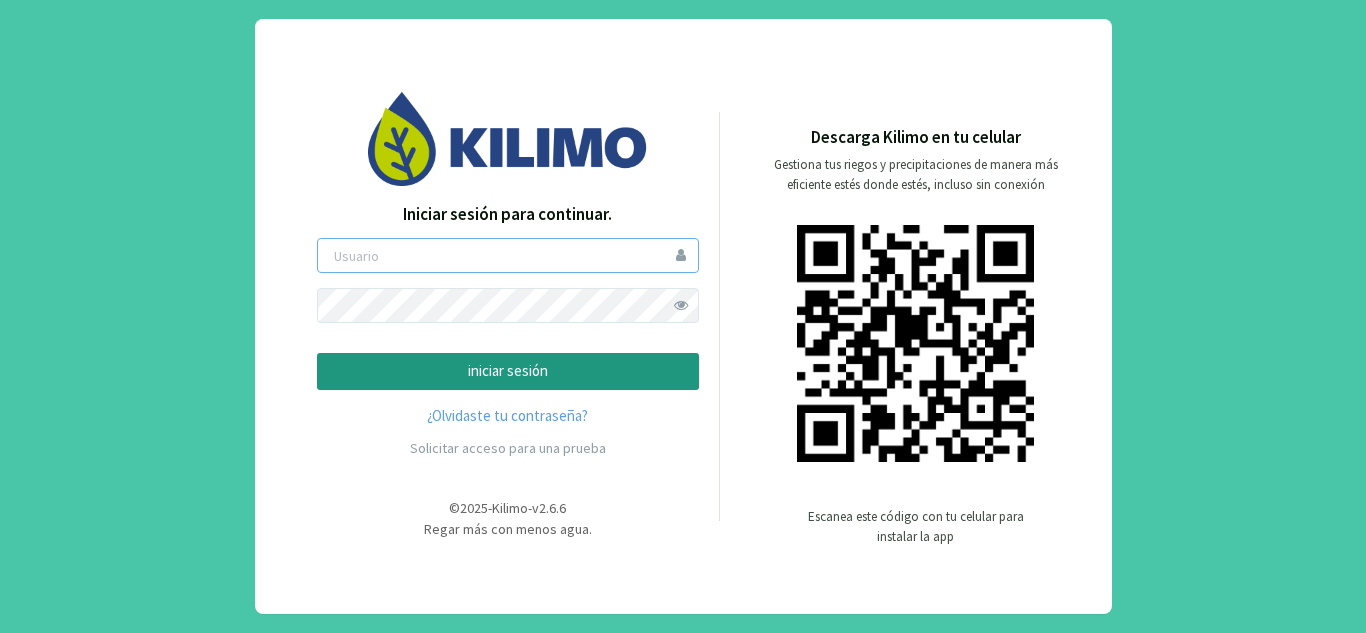type on "linaco" 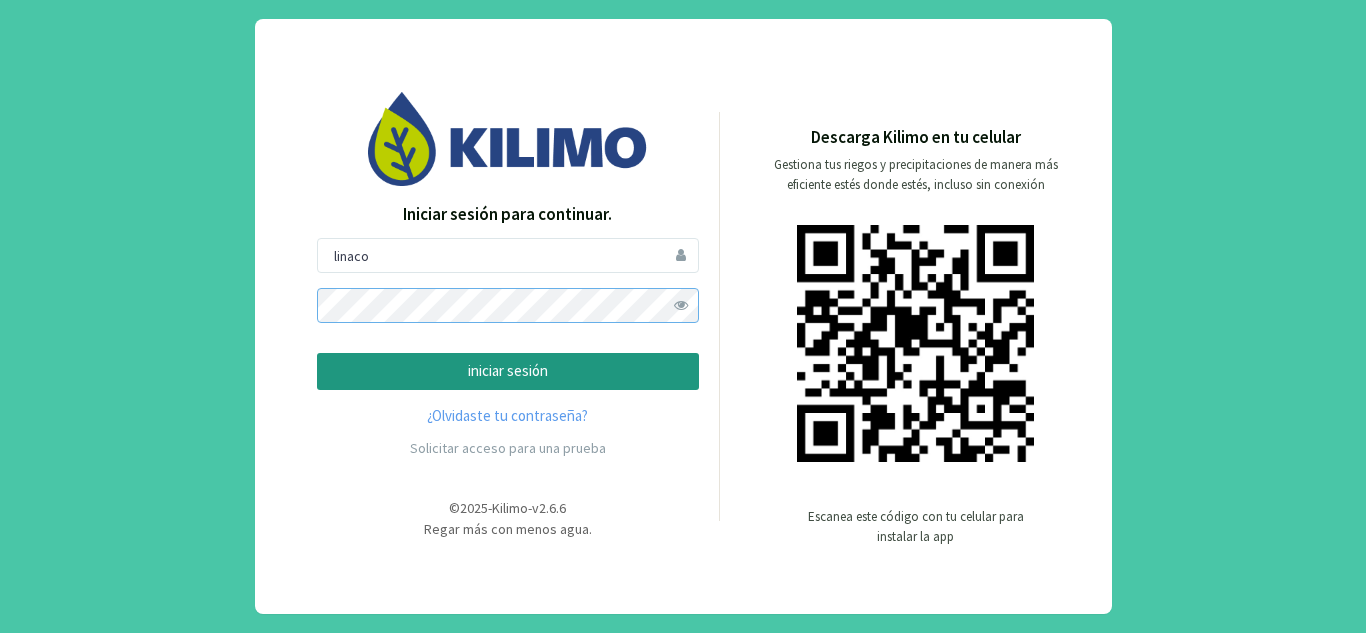click on "iniciar sesión" at bounding box center [508, 371] 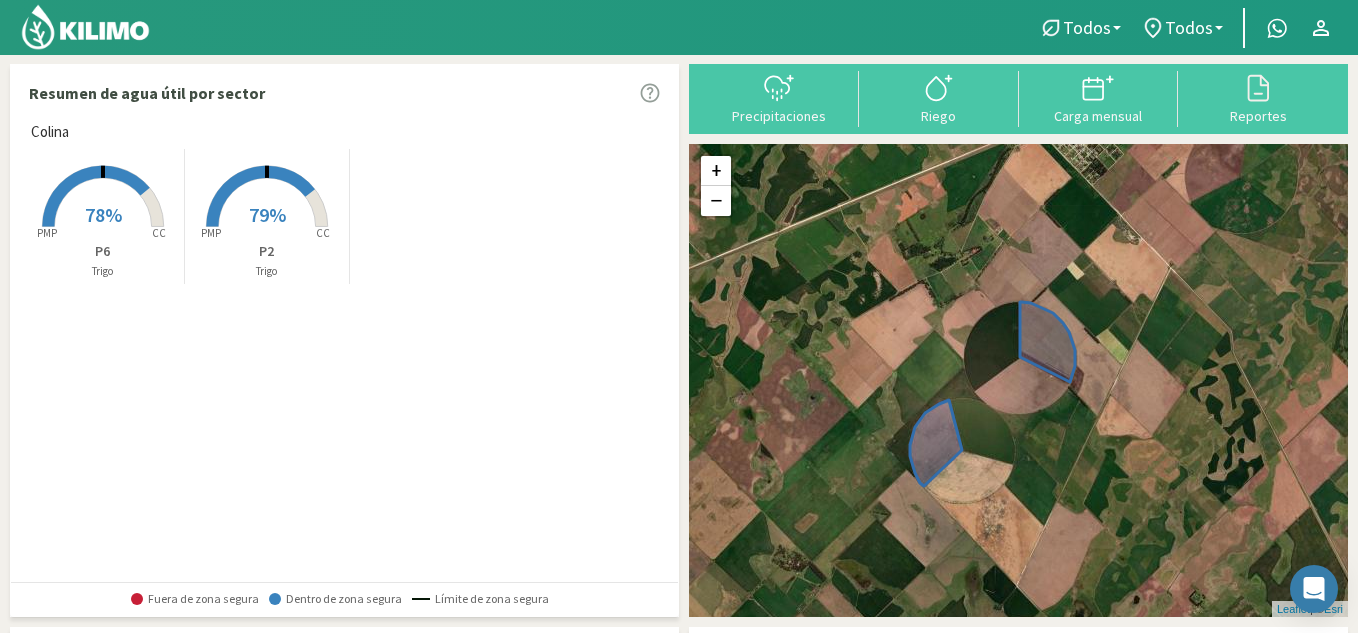 drag, startPoint x: 1161, startPoint y: 456, endPoint x: 1080, endPoint y: 435, distance: 83.677956 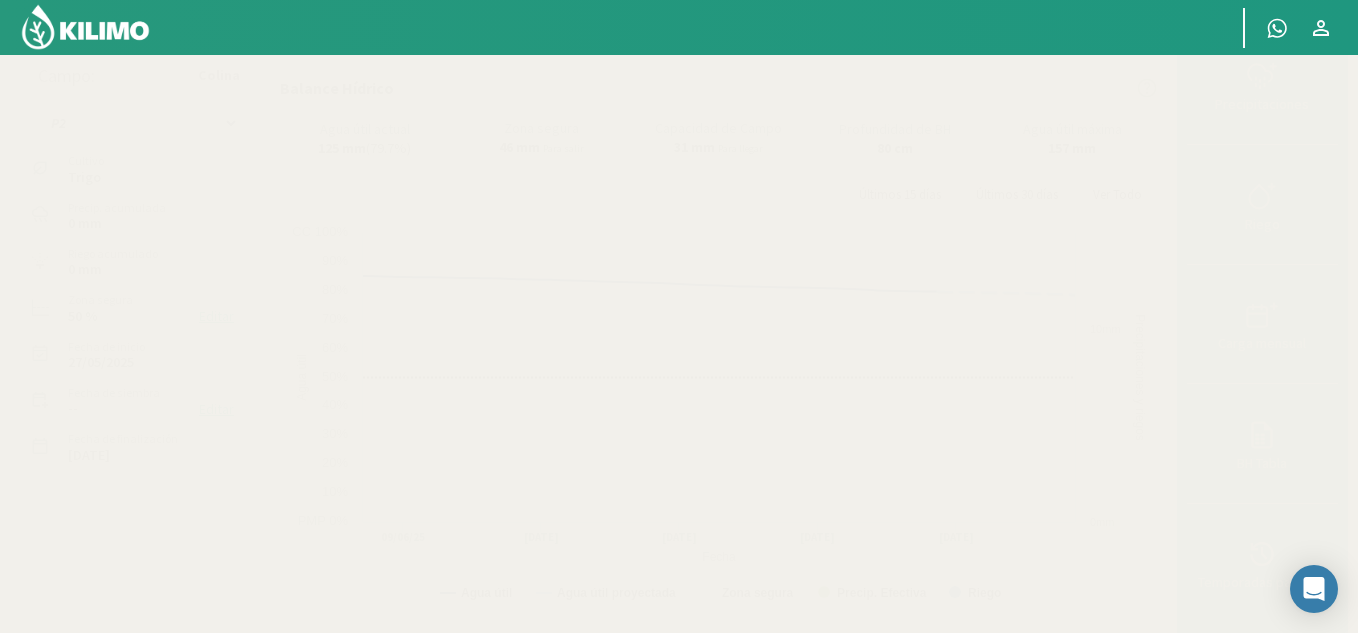scroll, scrollTop: 0, scrollLeft: 0, axis: both 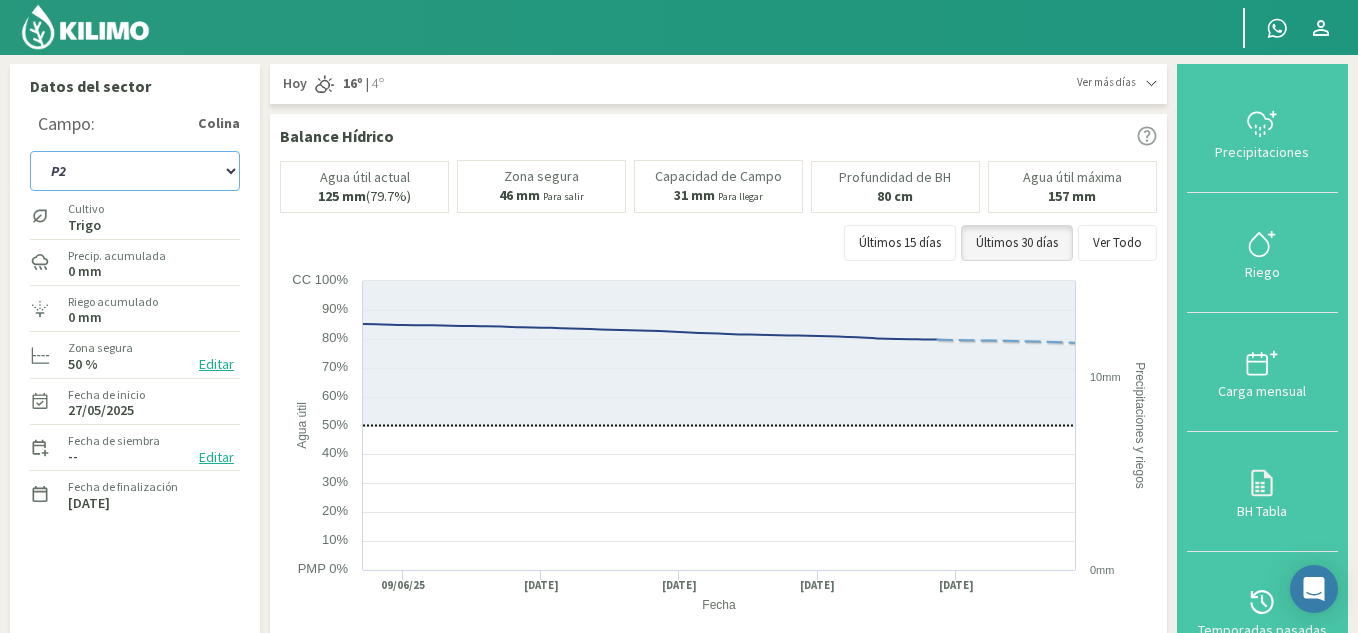 click on "P2   P6" at bounding box center [135, 171] 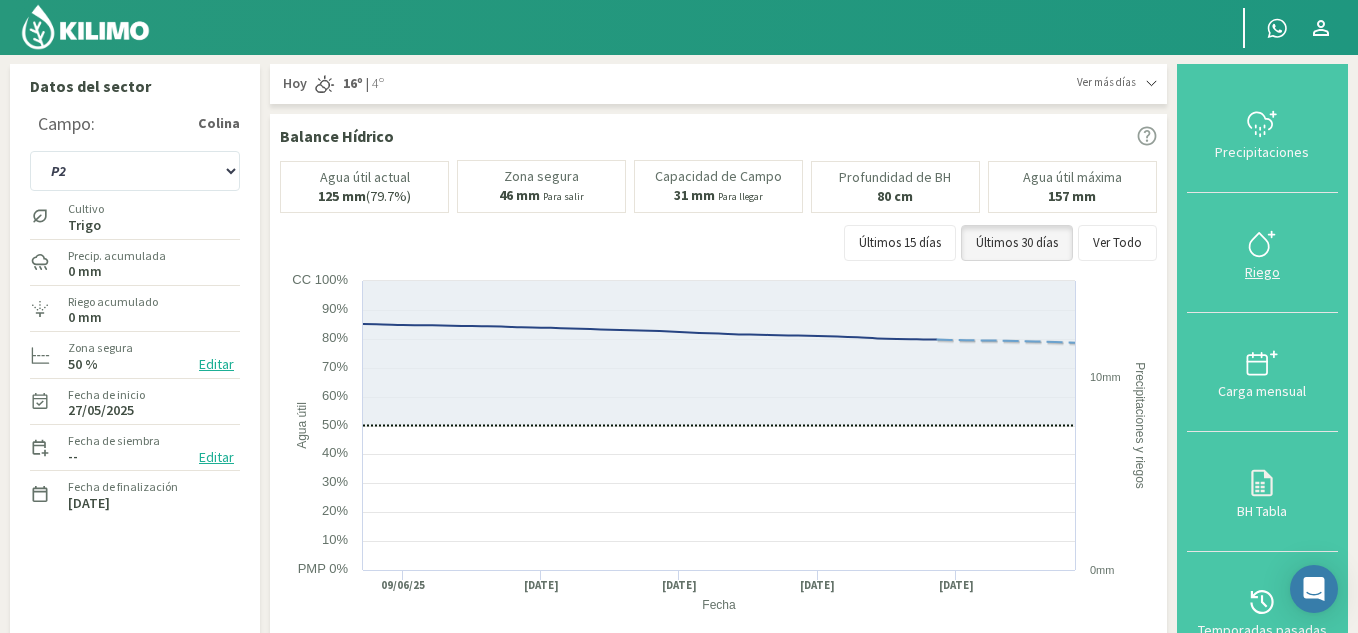 click at bounding box center [1262, 244] 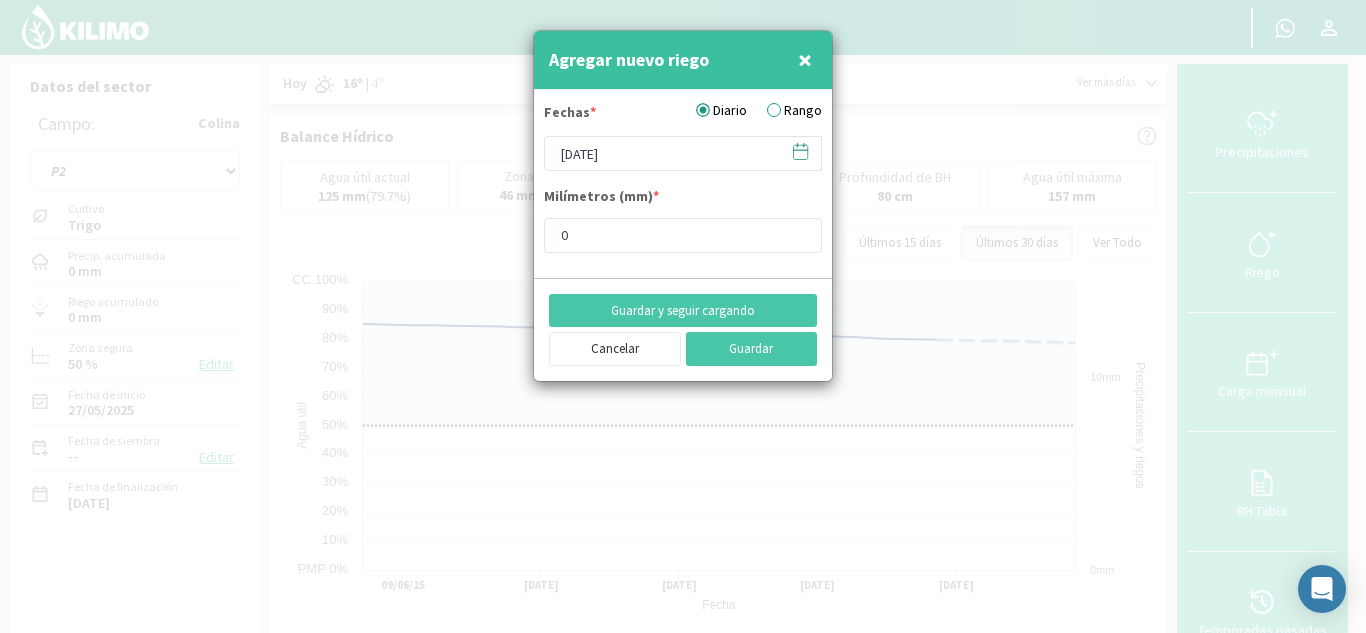 click on "Rango" at bounding box center (721, 110) 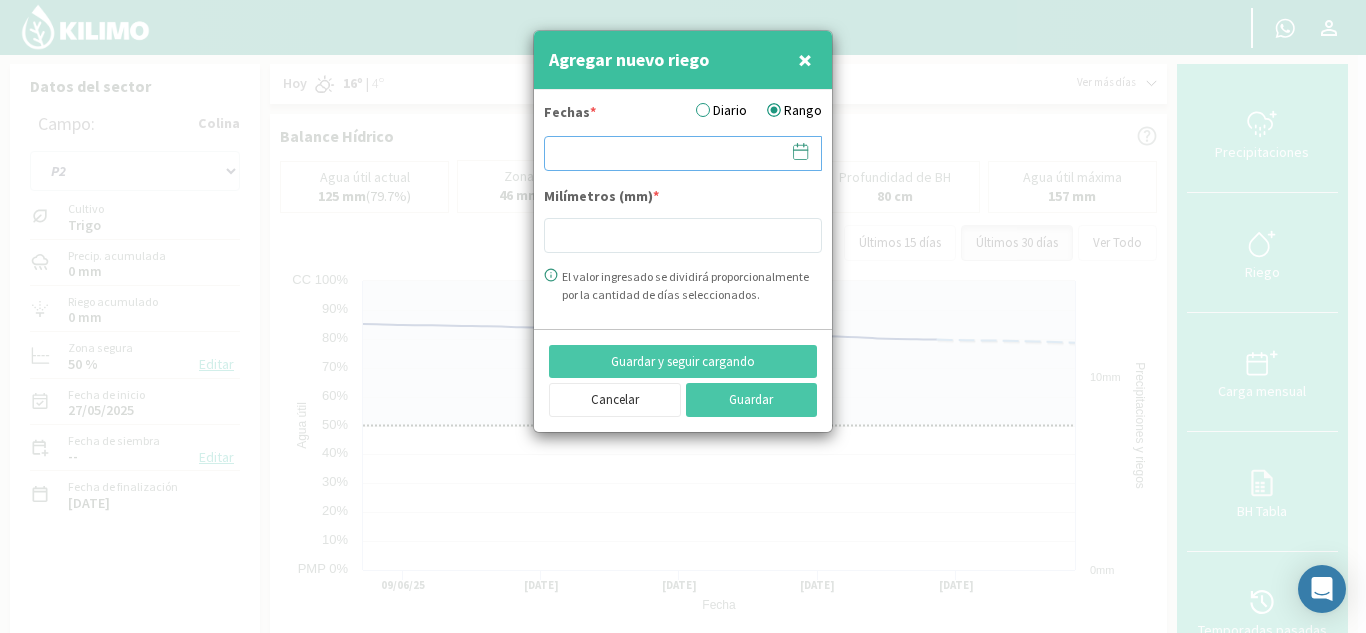 click at bounding box center [683, 153] 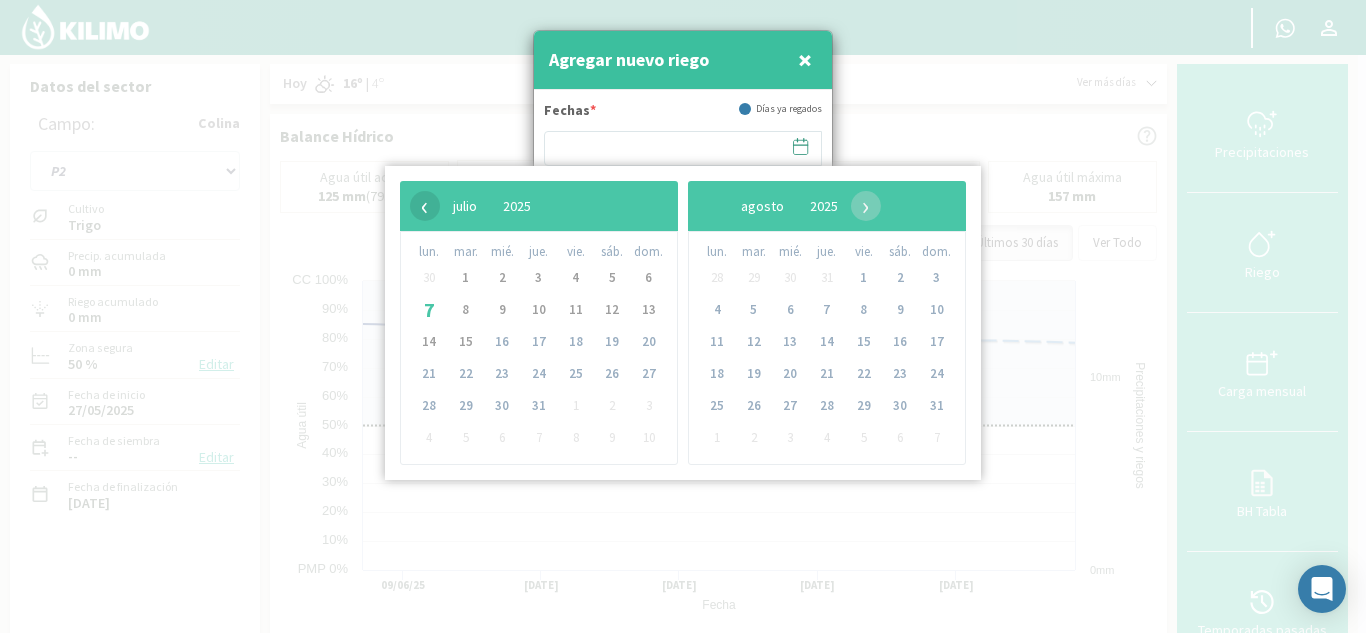click on "‹" at bounding box center (425, 206) 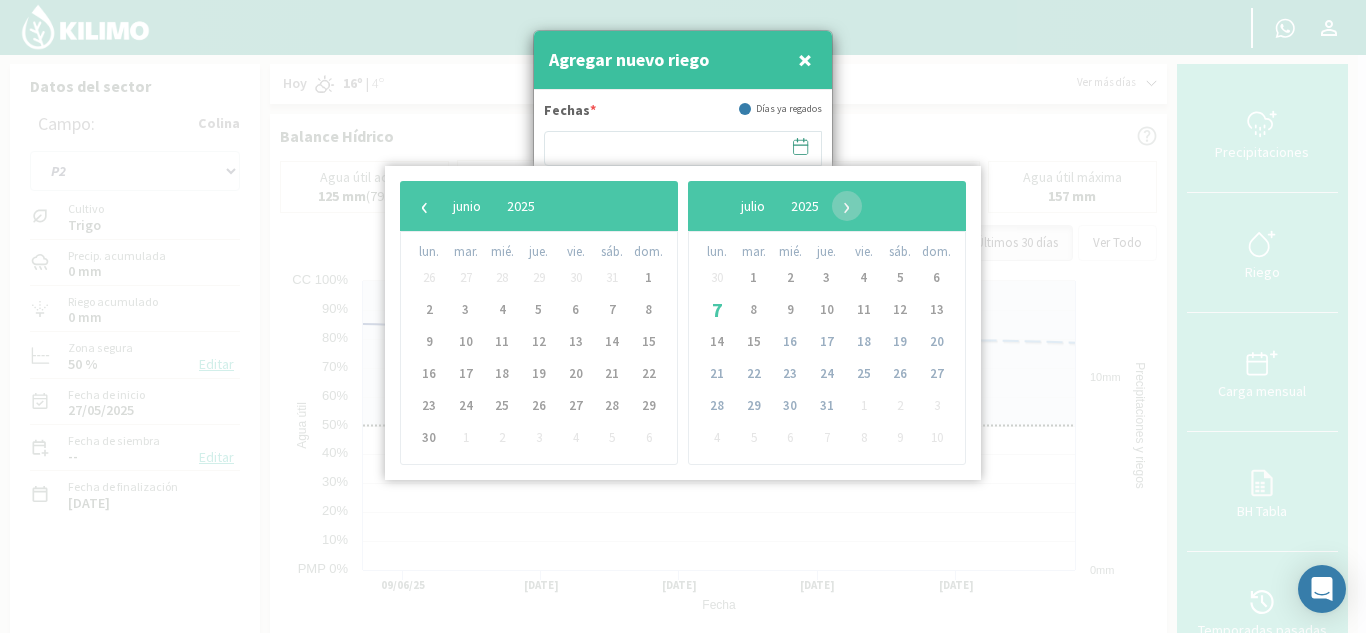 click on "‹" at bounding box center (425, 206) 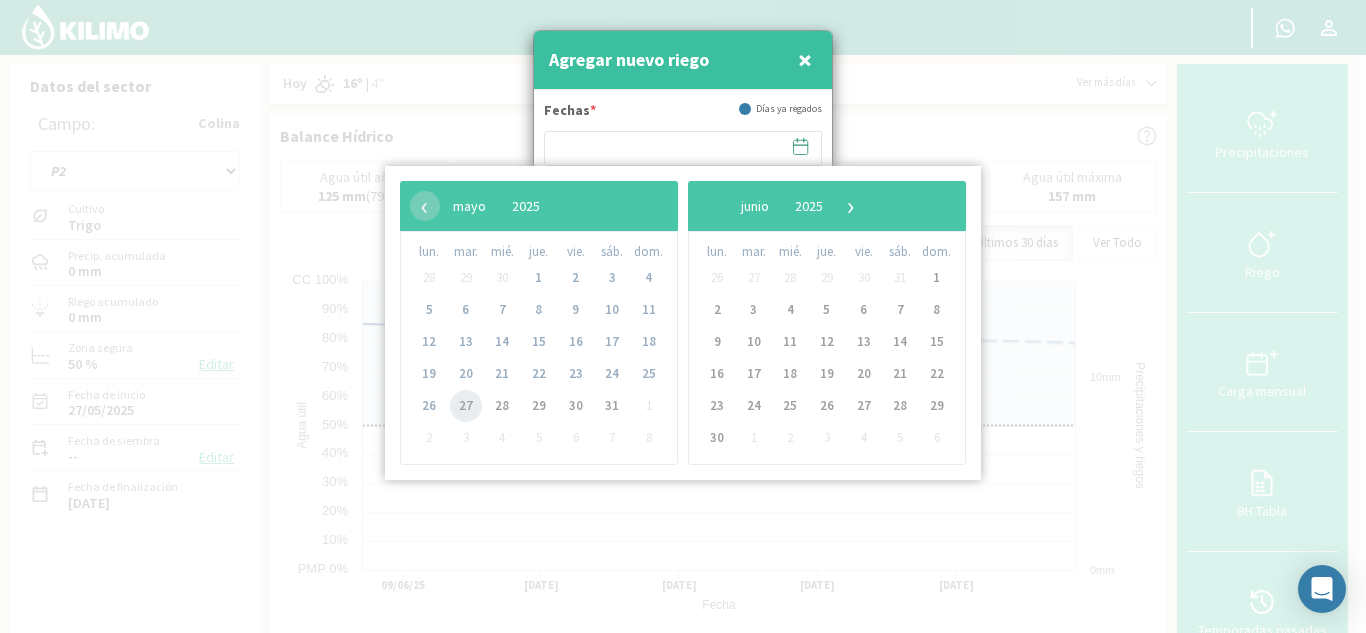 click on "27" at bounding box center (466, 406) 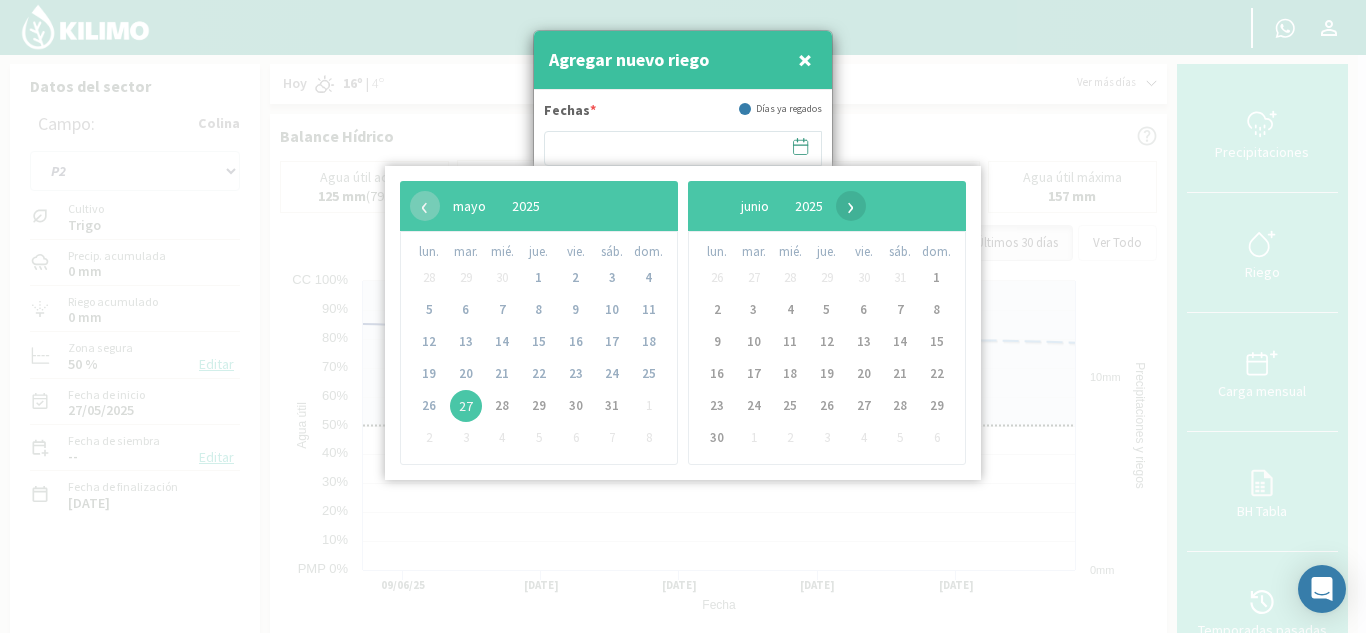 click on "›" at bounding box center [568, 206] 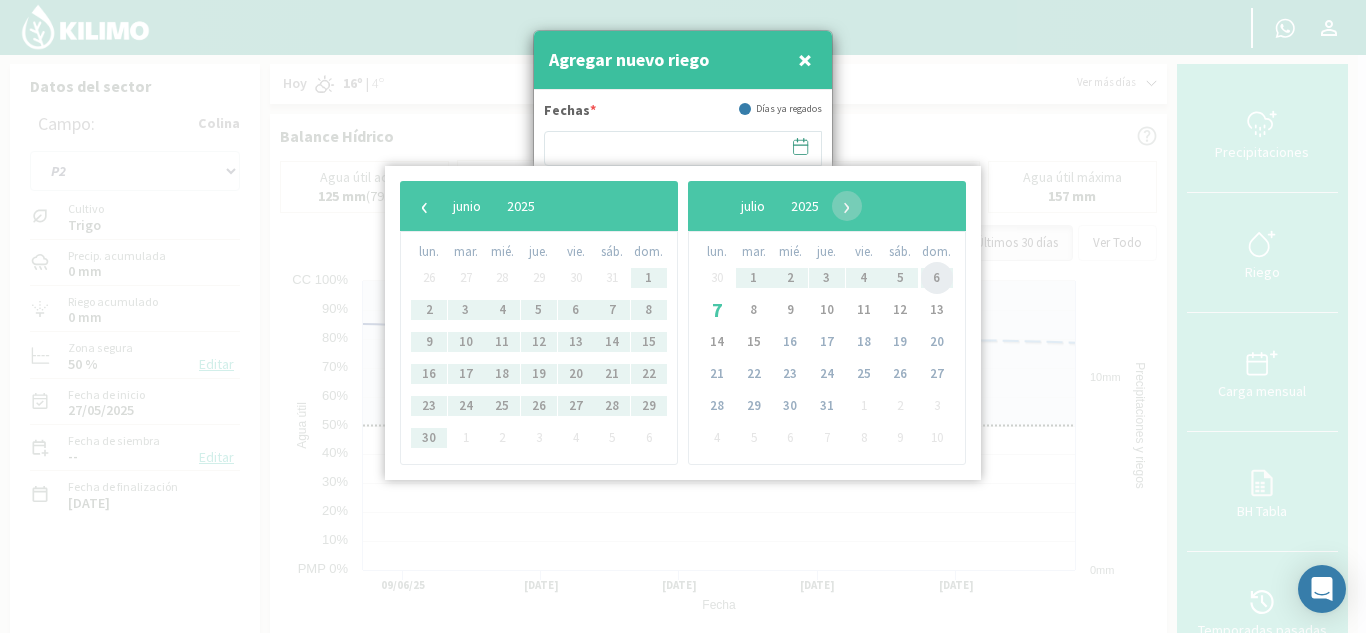 click on "6" at bounding box center (937, 278) 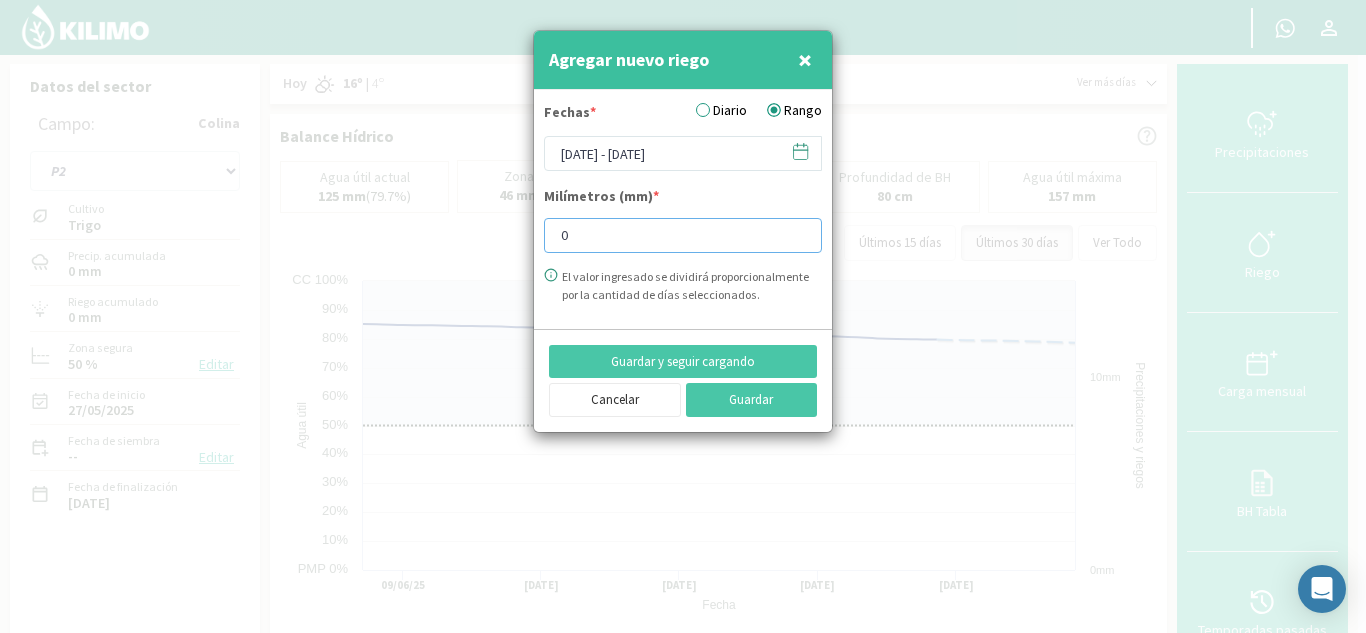 click on "0" at bounding box center (683, 235) 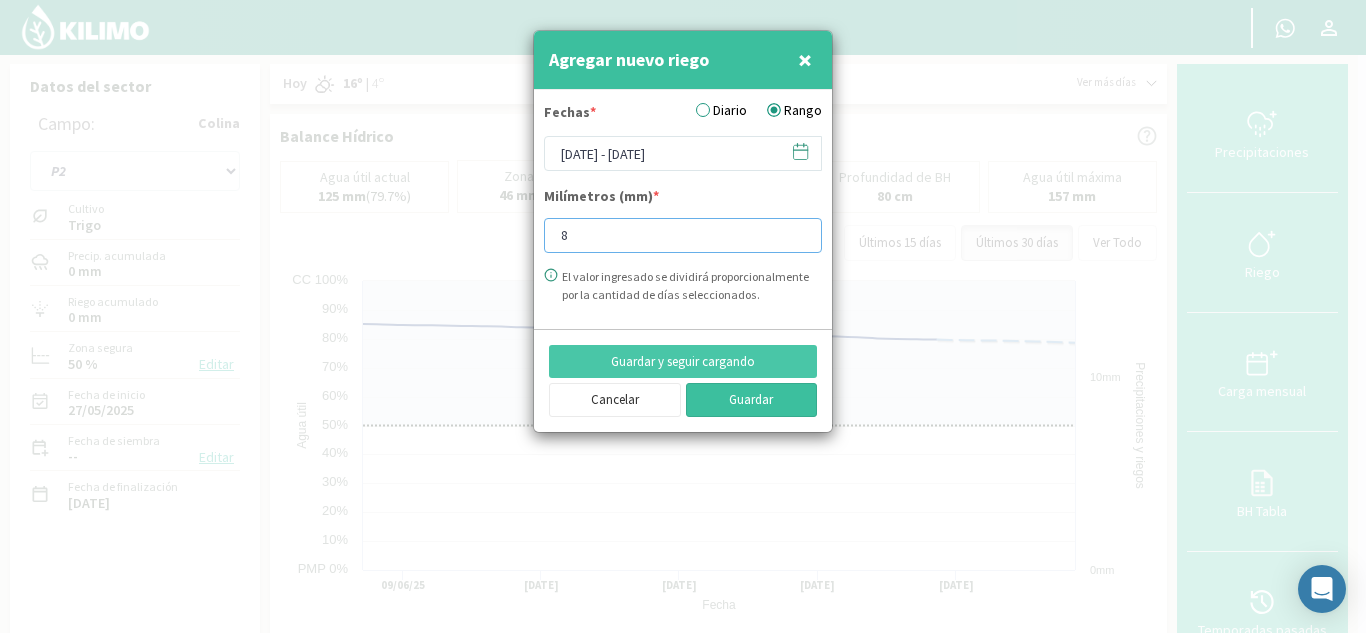 type on "8" 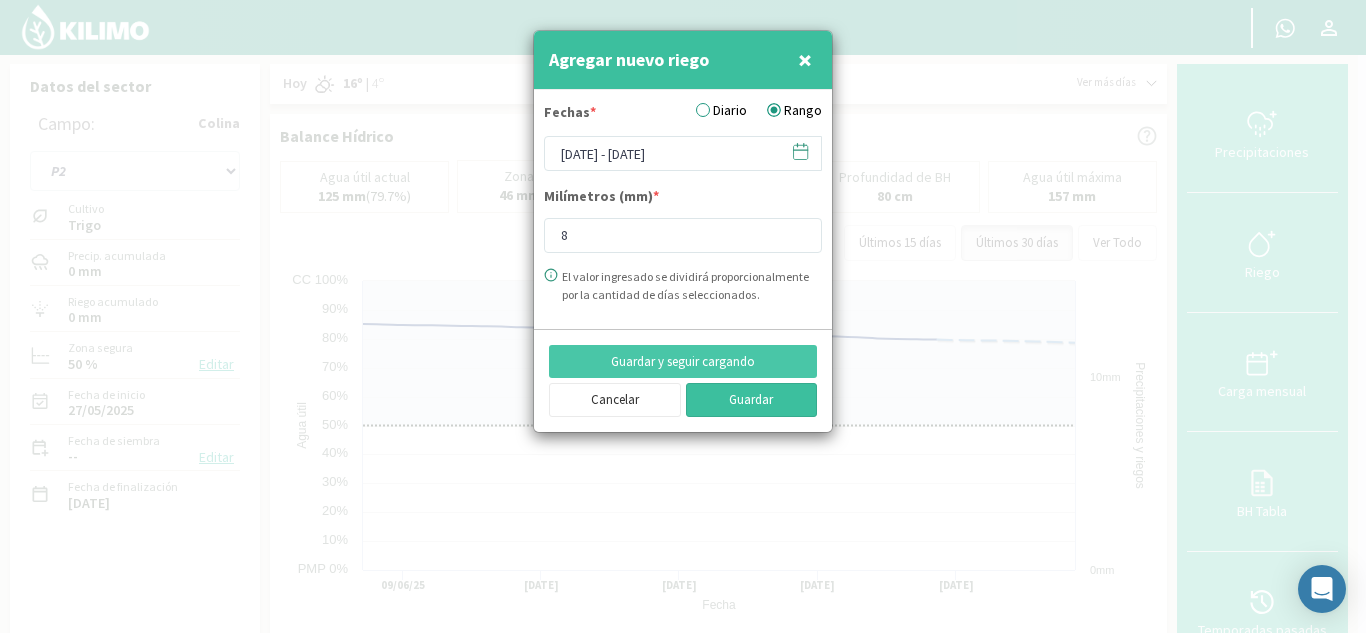 click on "Guardar" at bounding box center [752, 400] 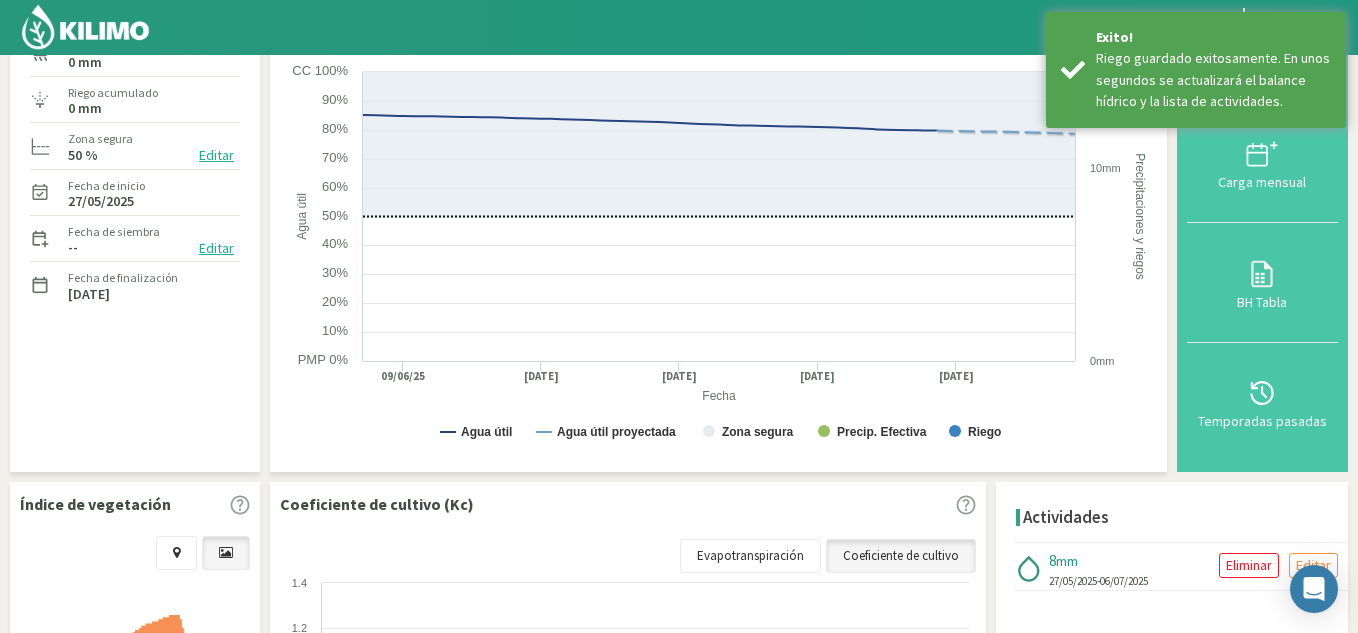 scroll, scrollTop: 0, scrollLeft: 0, axis: both 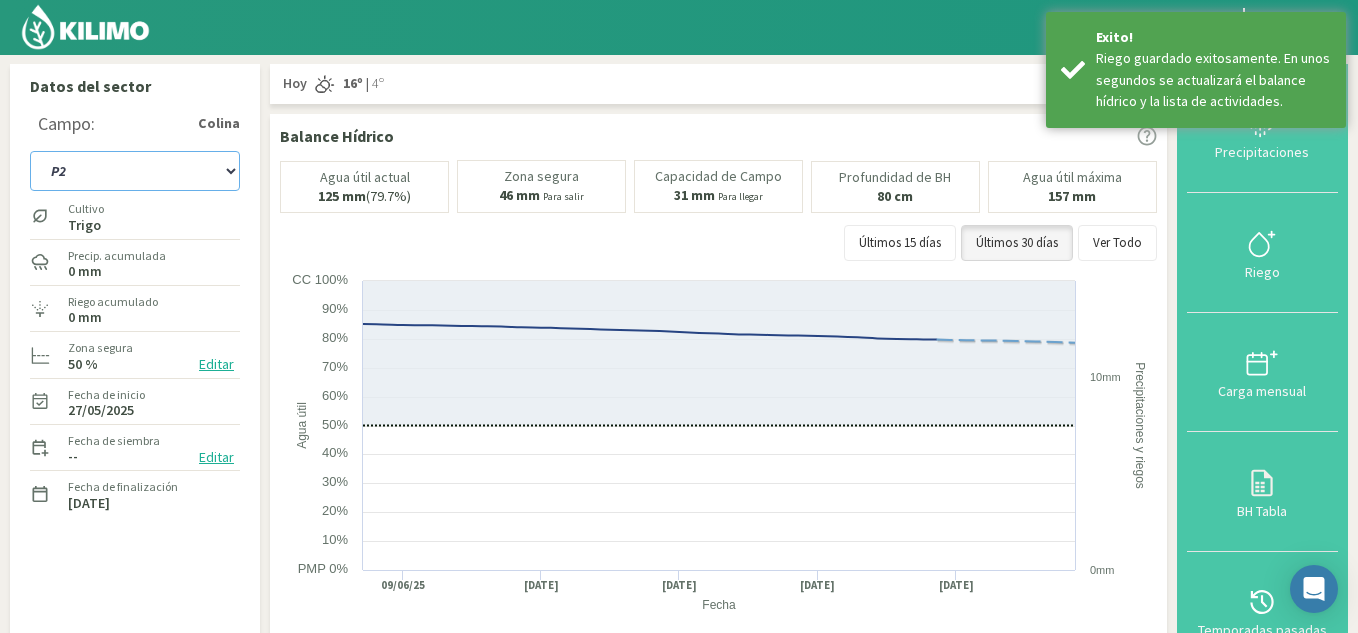 click on "P2   P6" at bounding box center [135, 171] 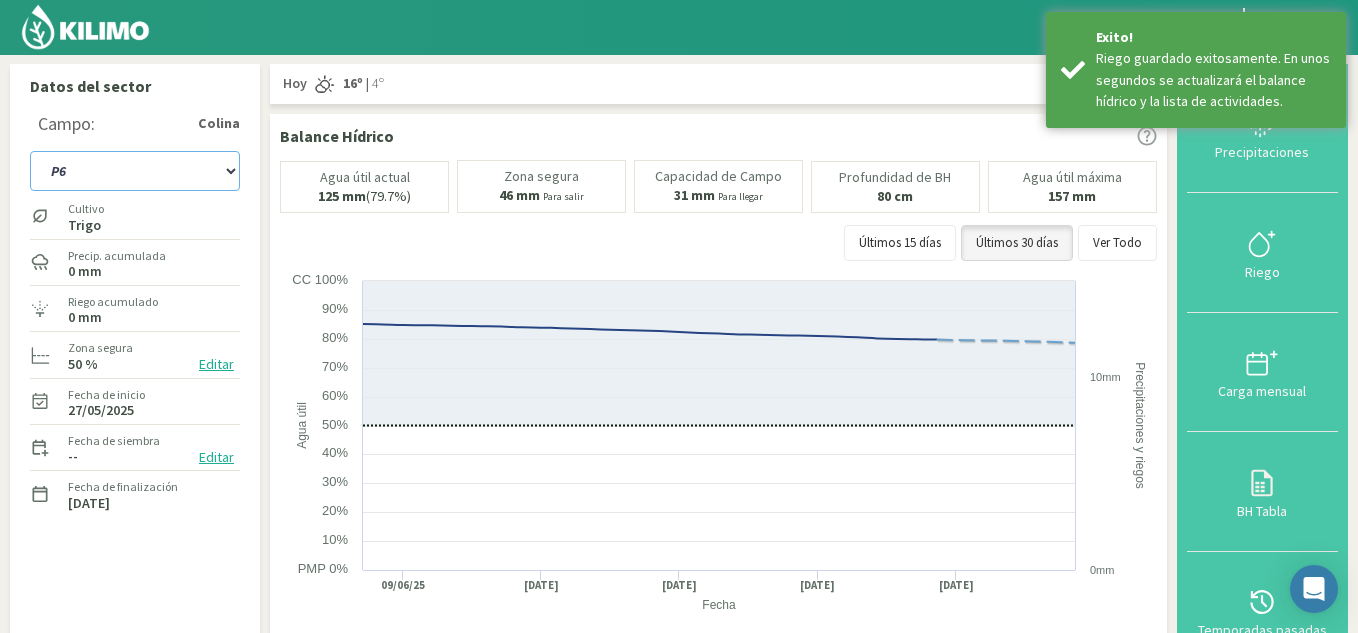click on "P2   P6" at bounding box center (135, 171) 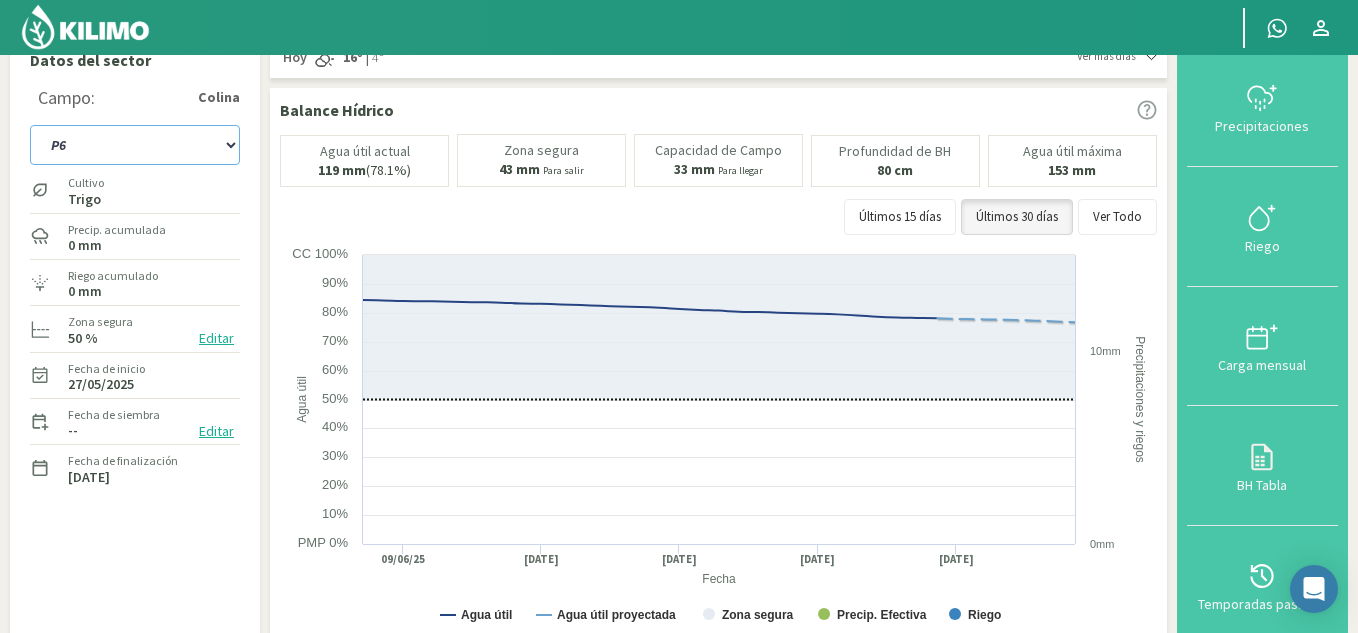 scroll, scrollTop: 0, scrollLeft: 0, axis: both 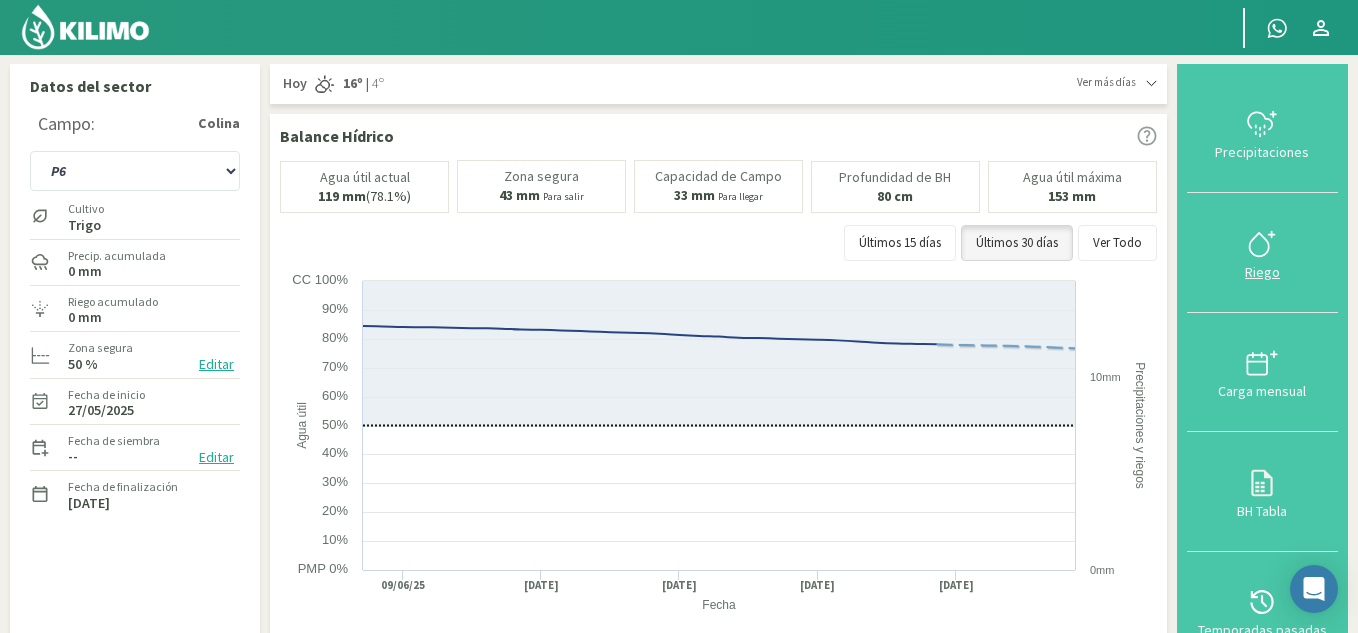click at bounding box center [1262, 244] 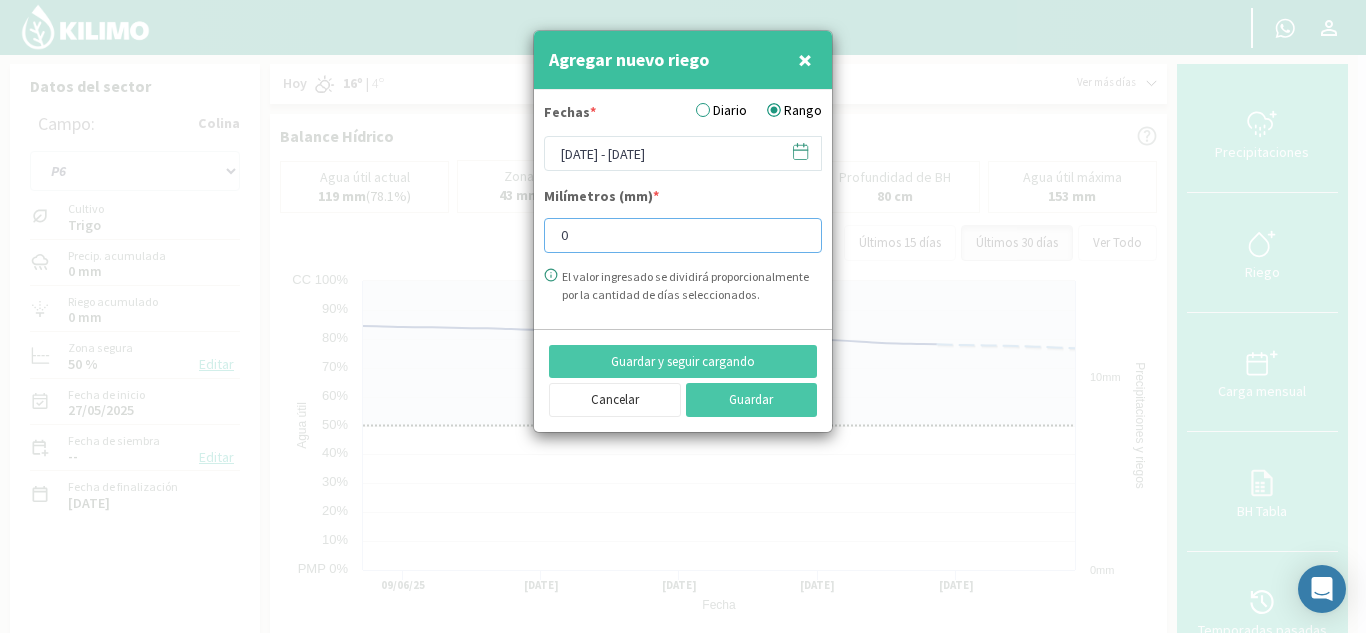 click on "0" at bounding box center [683, 235] 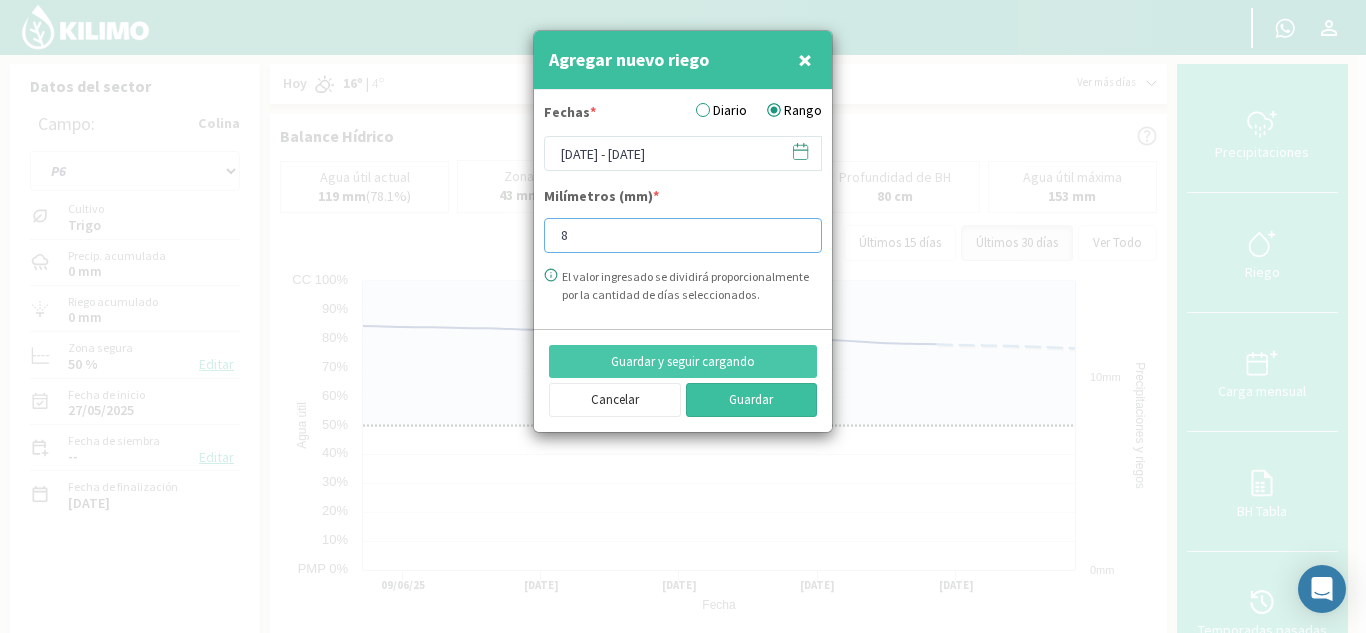 type on "8" 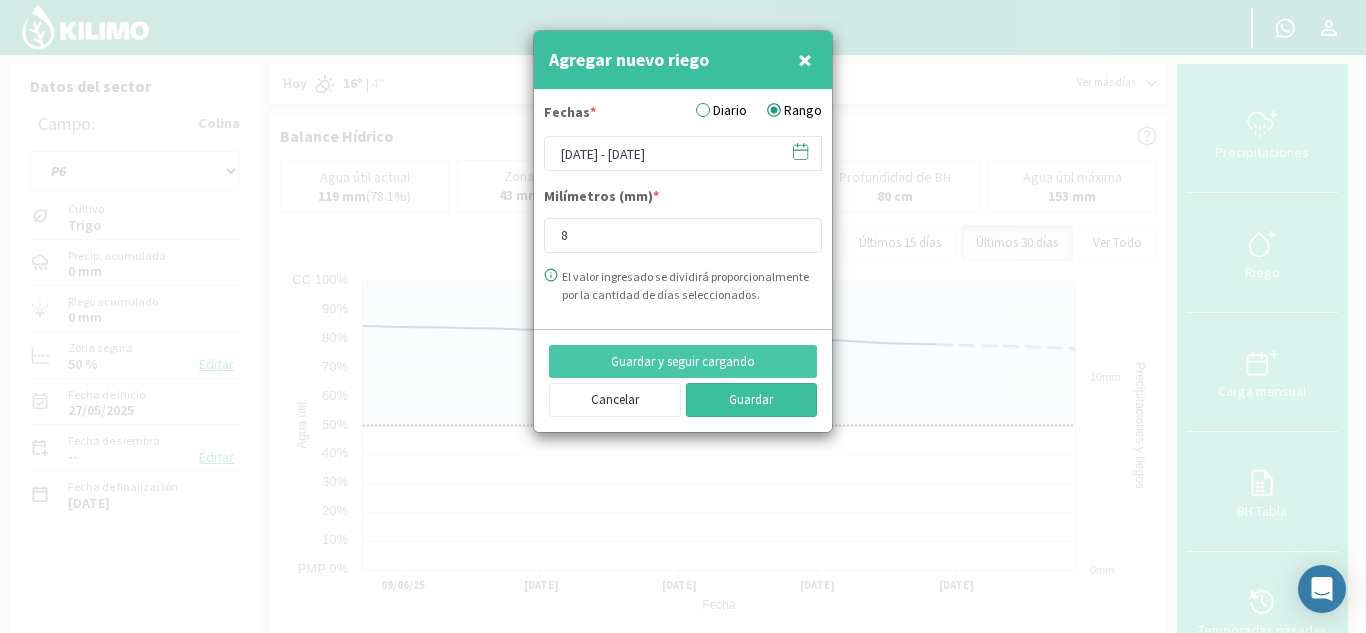 click on "Guardar" at bounding box center (752, 400) 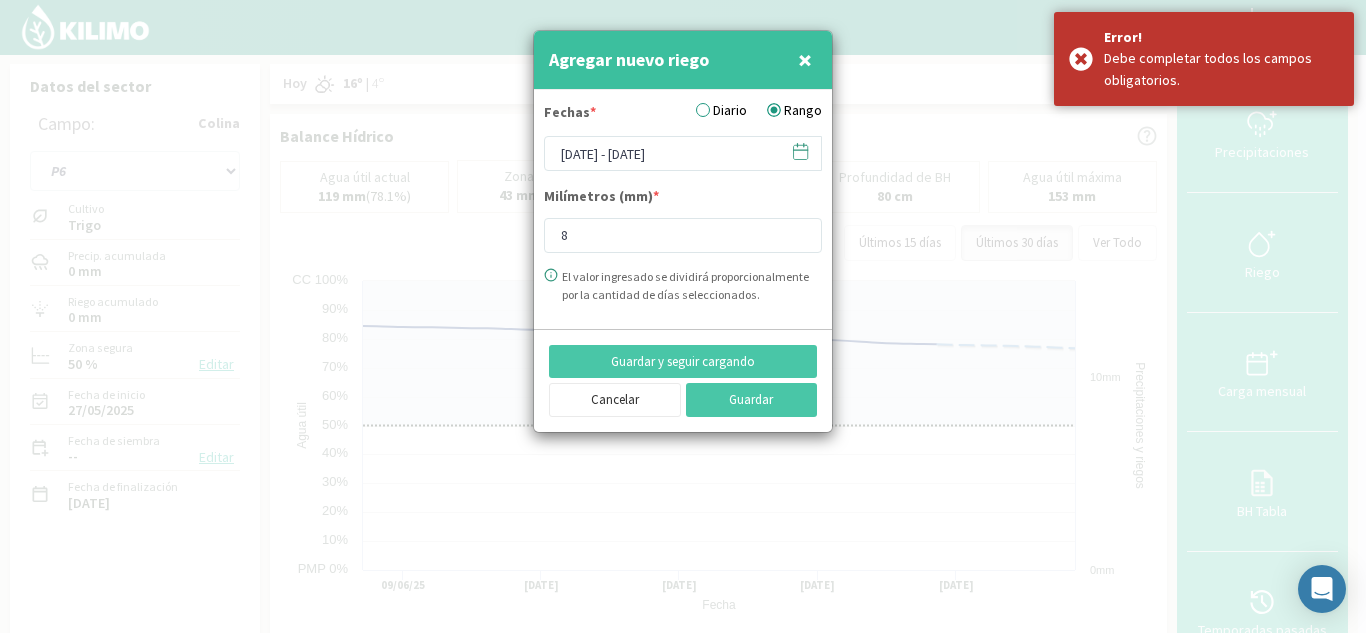 click on "Rango" at bounding box center (794, 110) 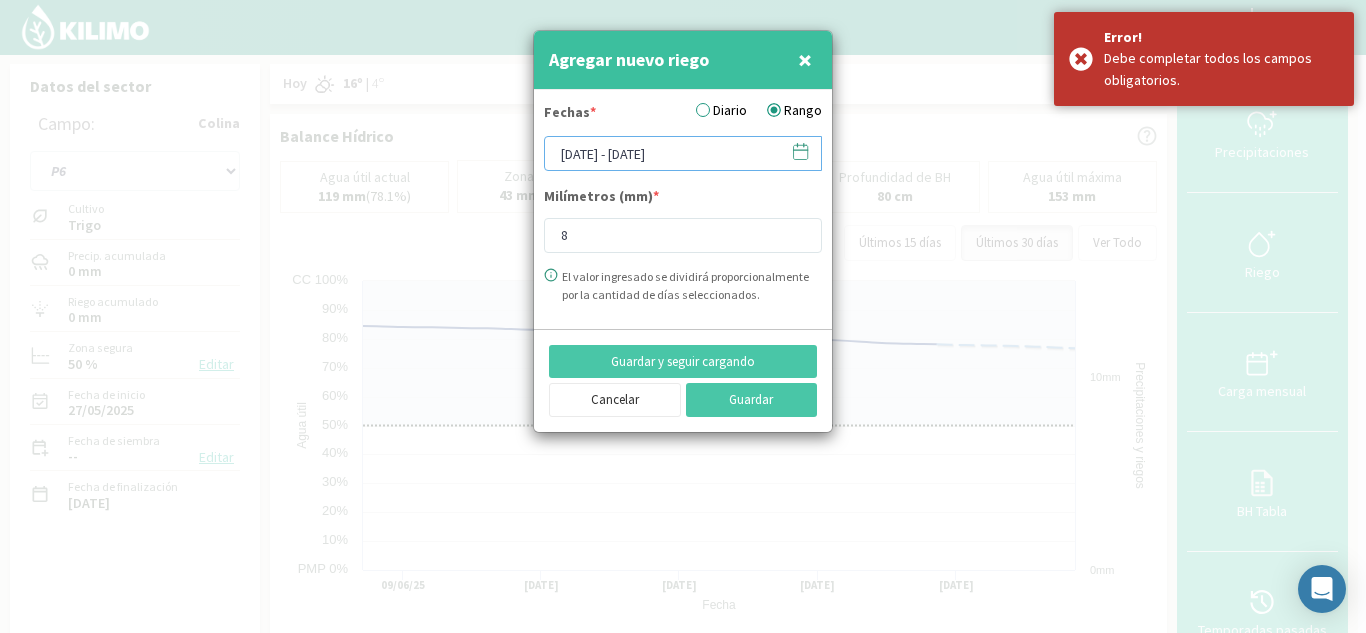 click on "[DATE] - [DATE]" at bounding box center [683, 153] 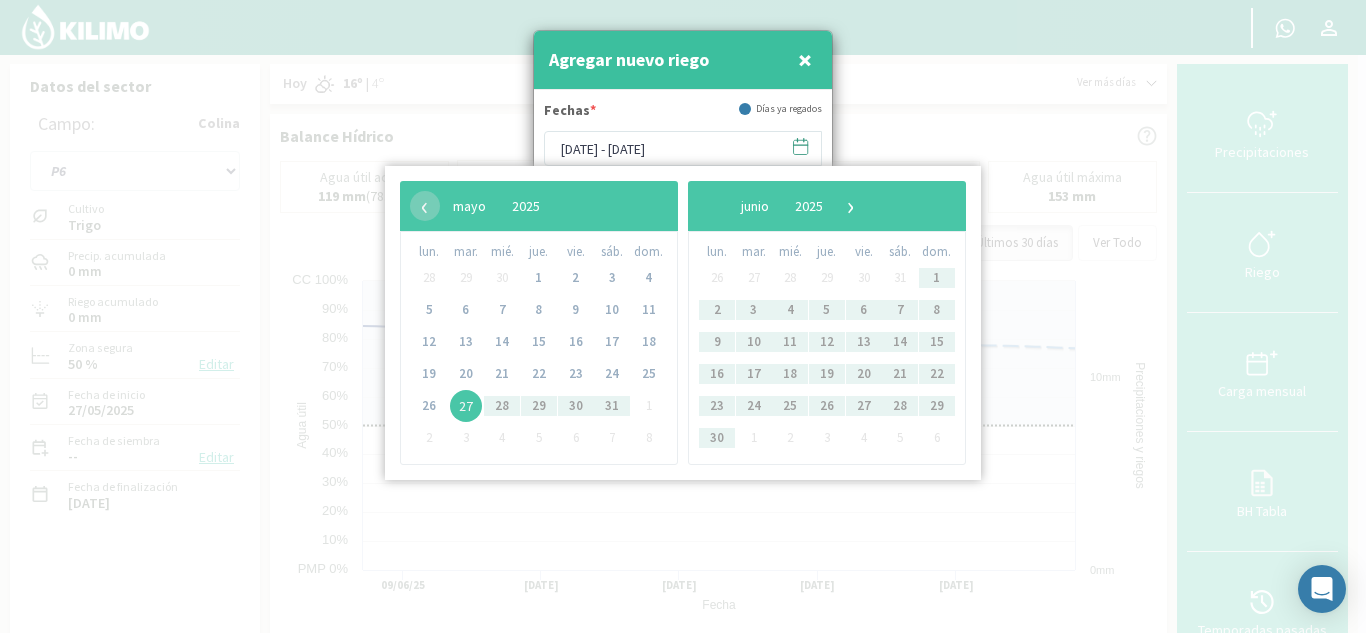 click on "27" at bounding box center (466, 406) 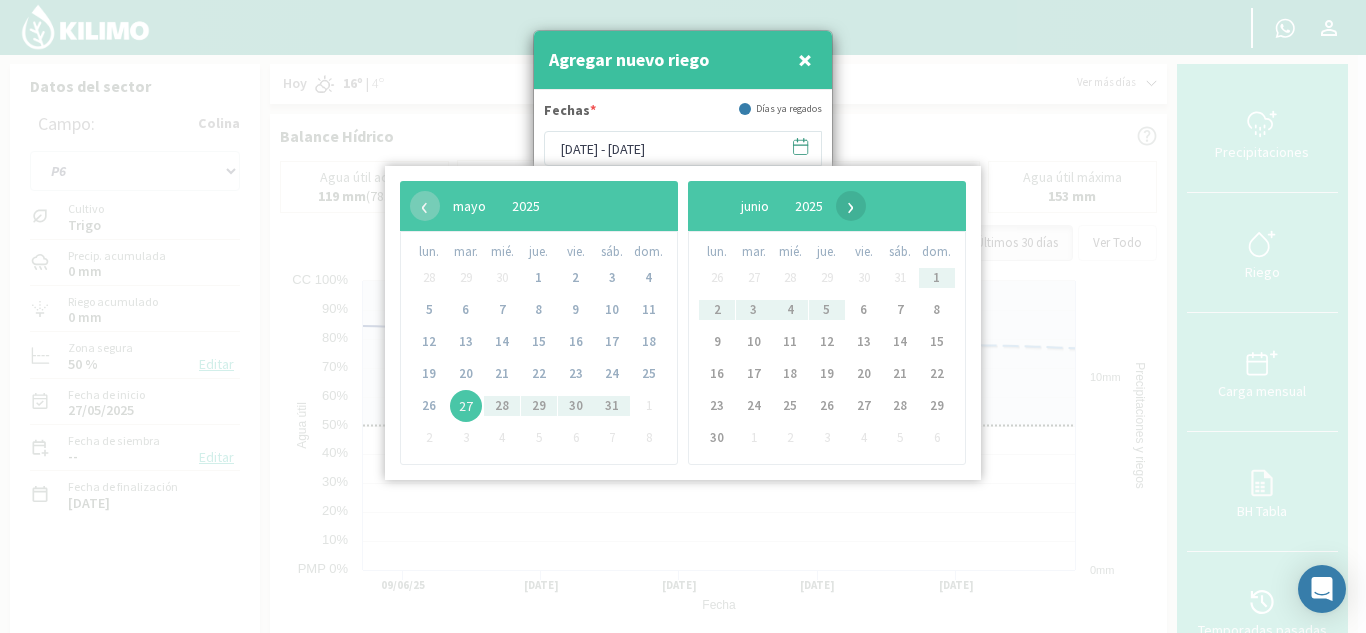 click on "›" at bounding box center [568, 206] 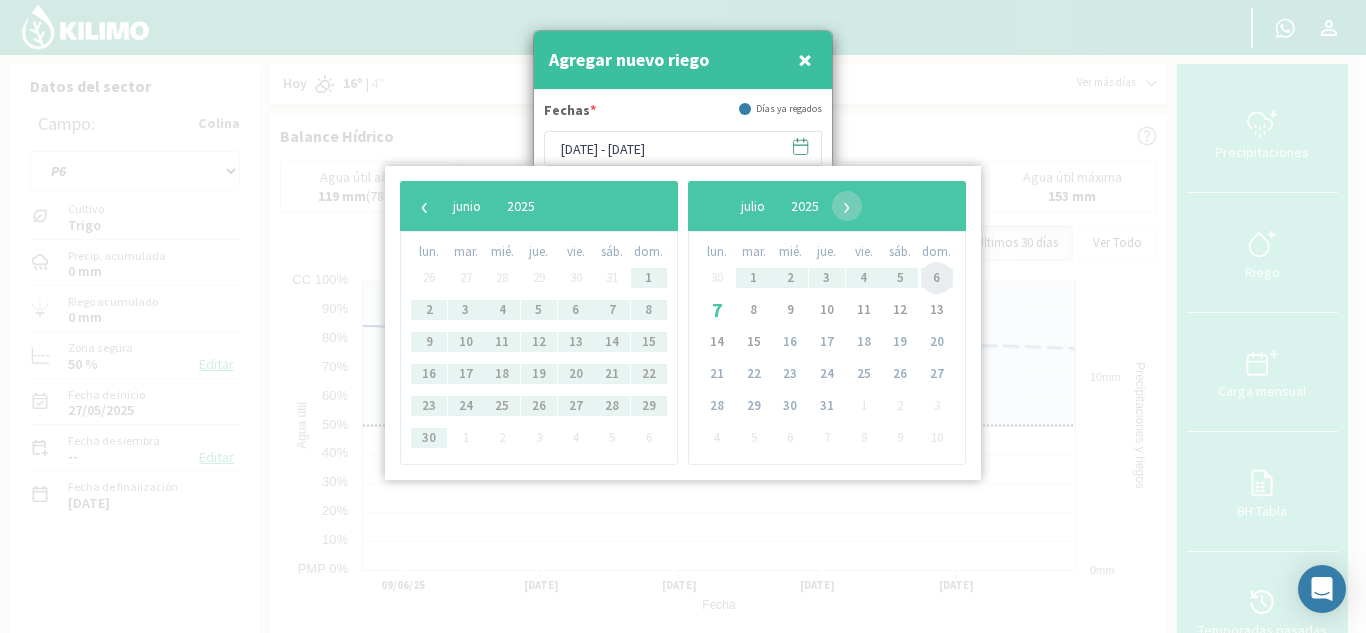 click on "6" at bounding box center (937, 278) 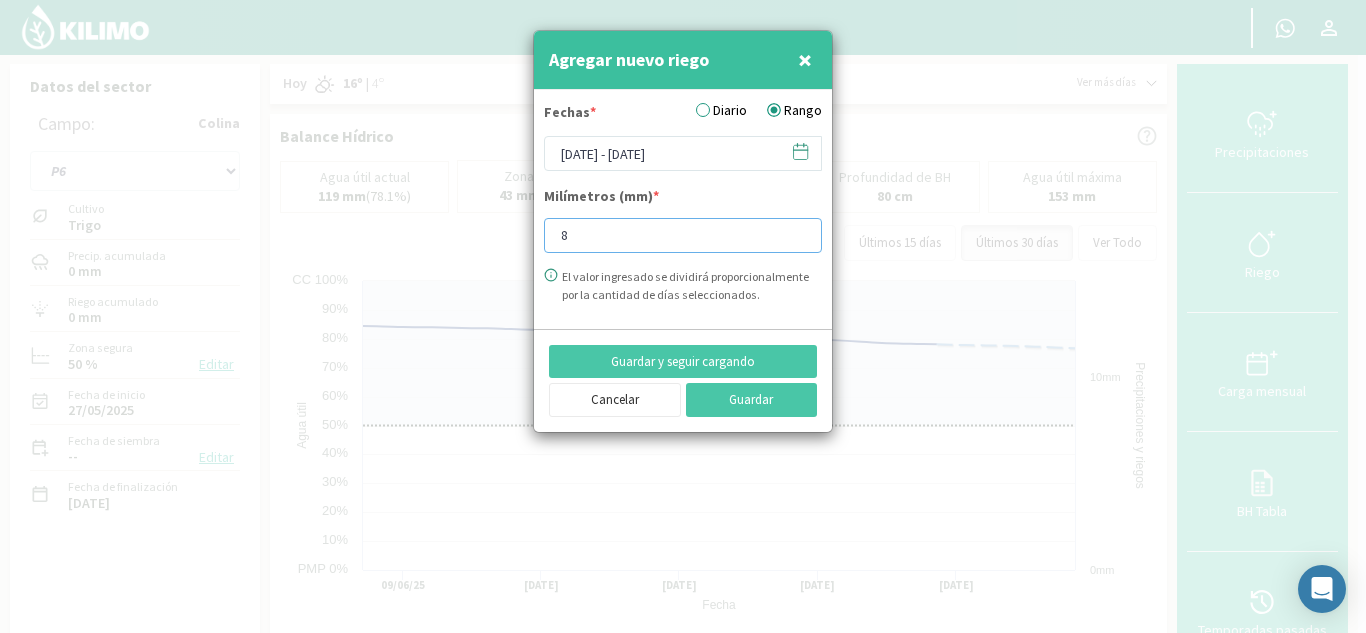 click on "8" at bounding box center [683, 235] 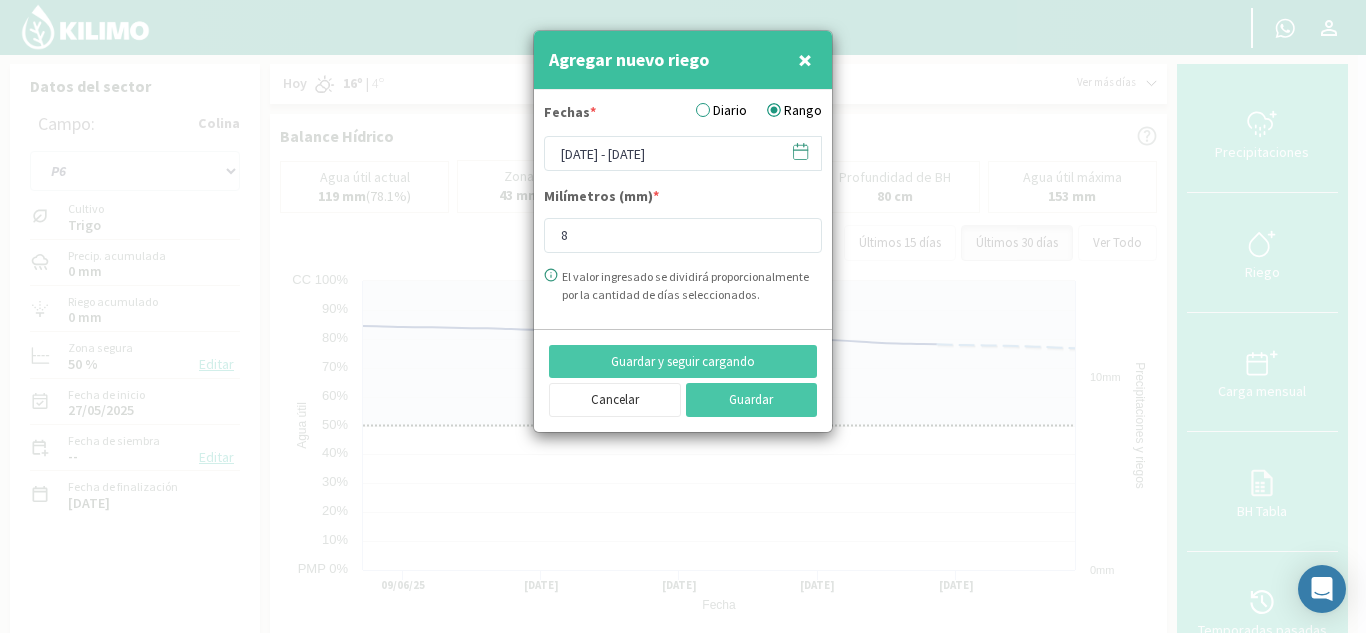 click on "El valor ingresado se dividirá proporcionalmente por la cantidad de días seleccionados." at bounding box center (692, 286) 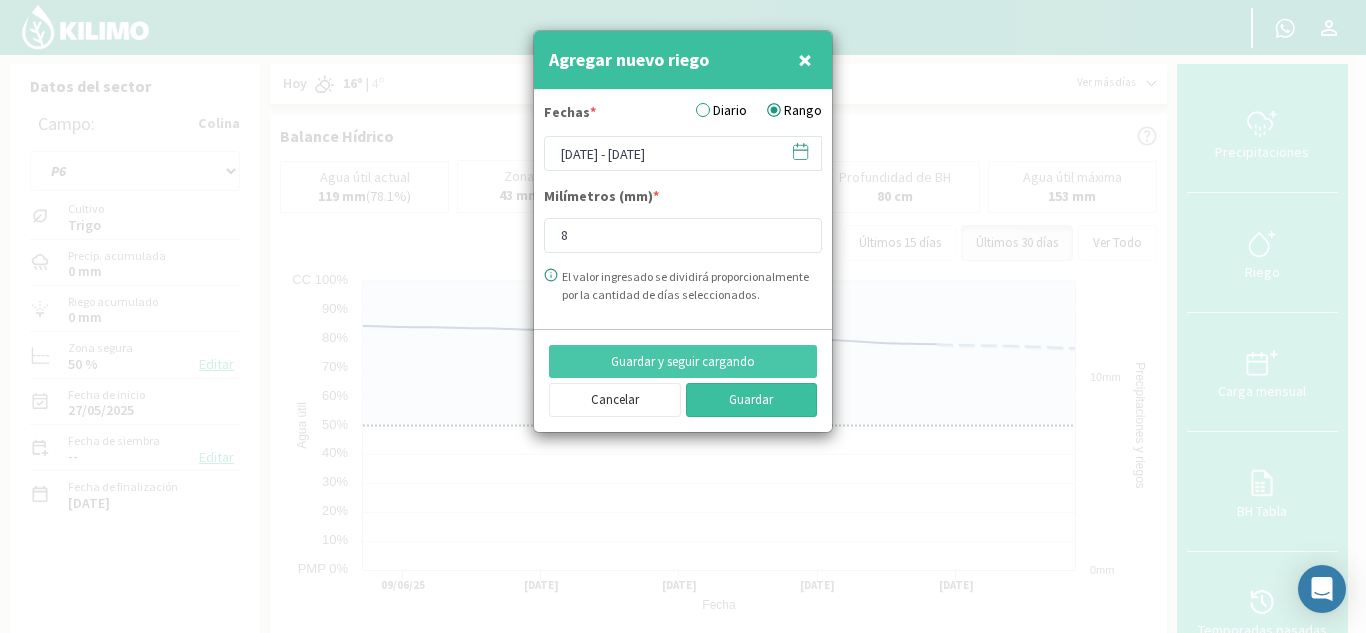 click on "Guardar" at bounding box center (752, 400) 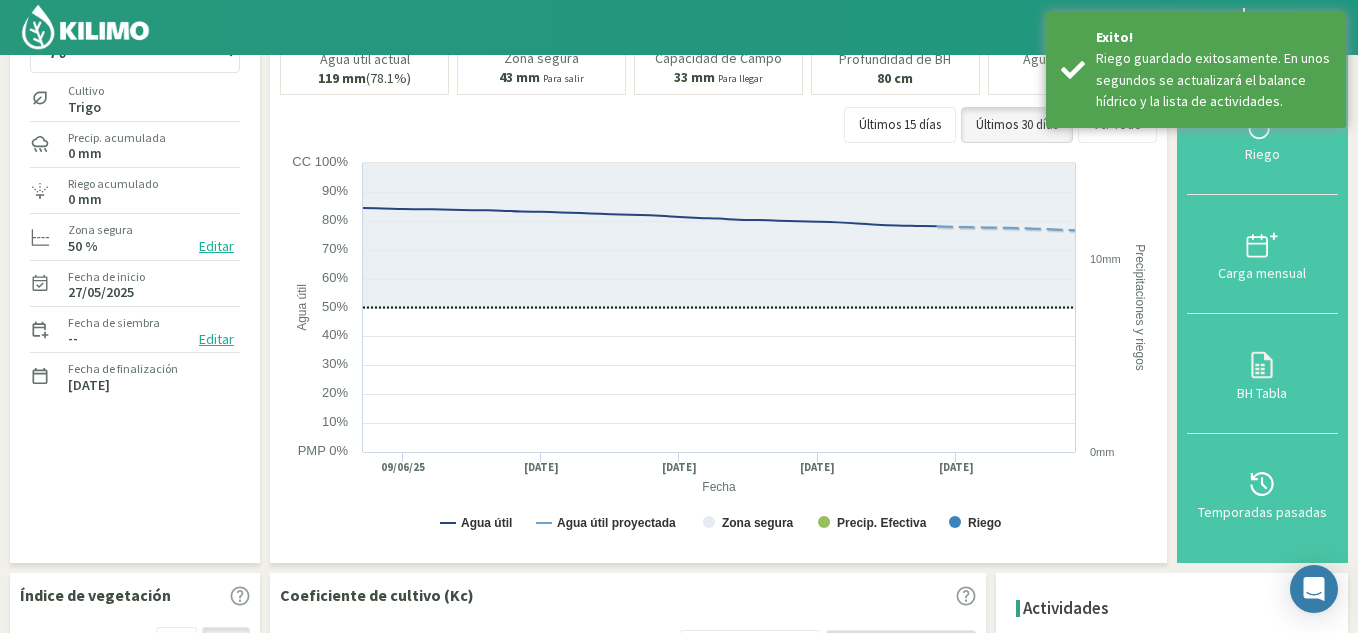 scroll, scrollTop: 0, scrollLeft: 0, axis: both 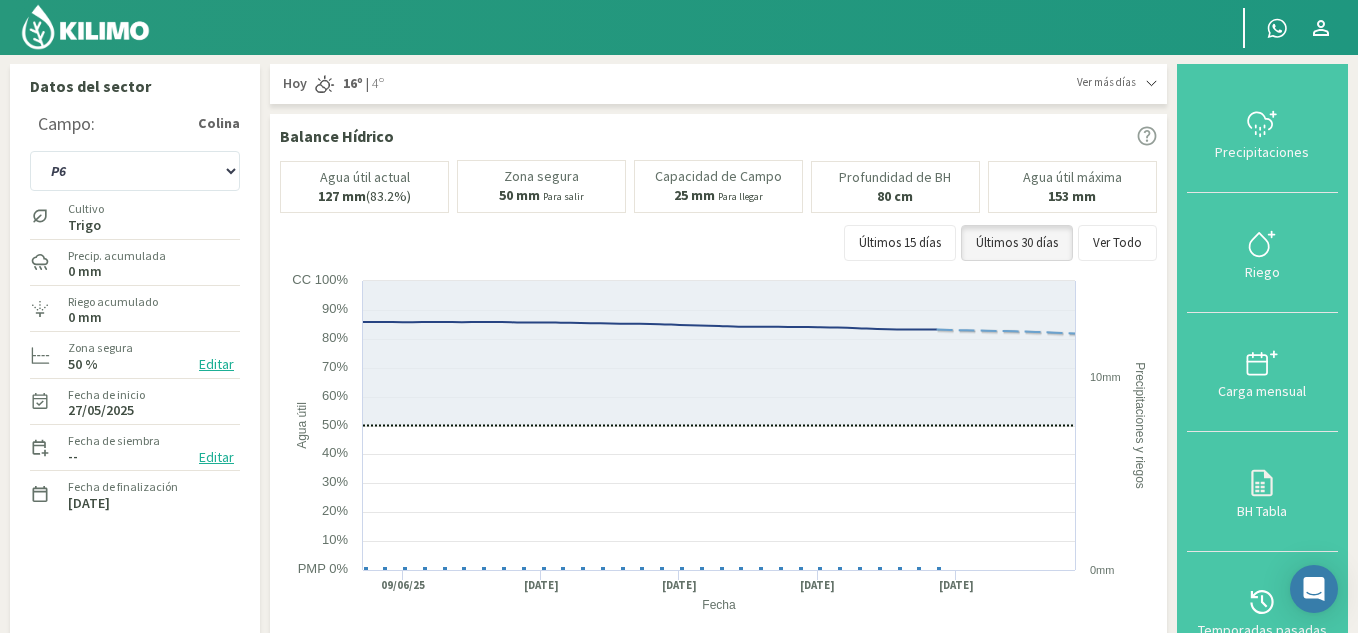 click at bounding box center [85, 27] 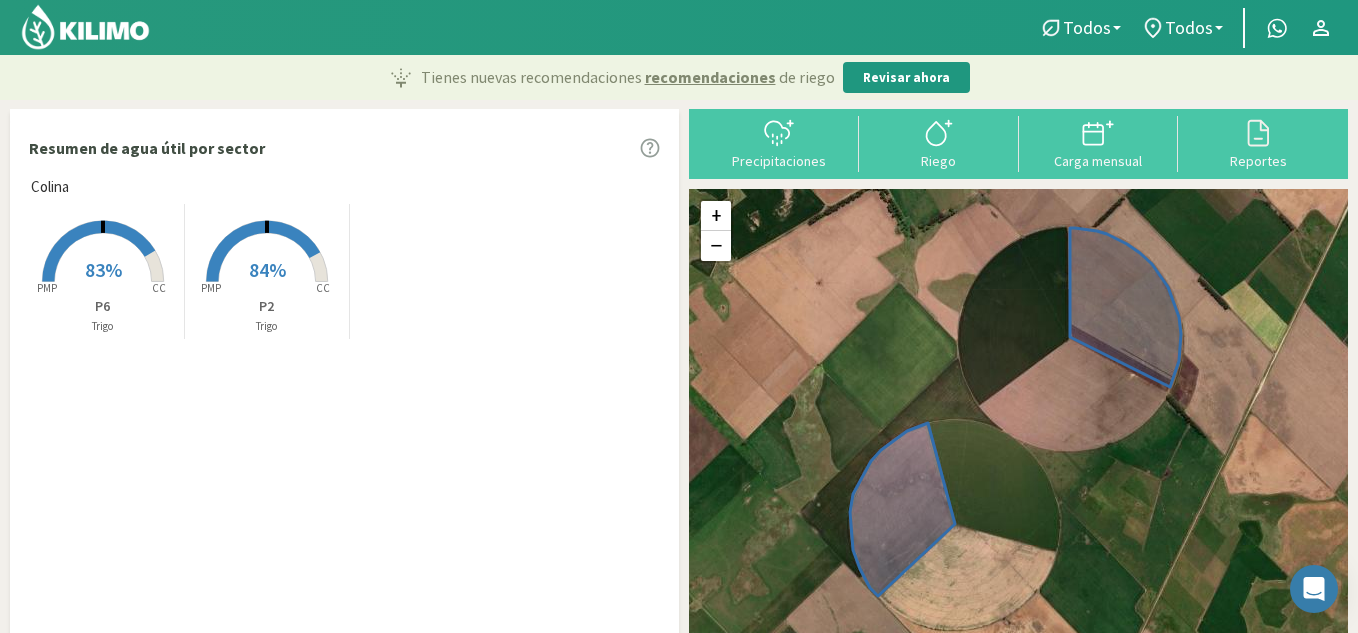 drag, startPoint x: 893, startPoint y: 316, endPoint x: 885, endPoint y: 288, distance: 29.12044 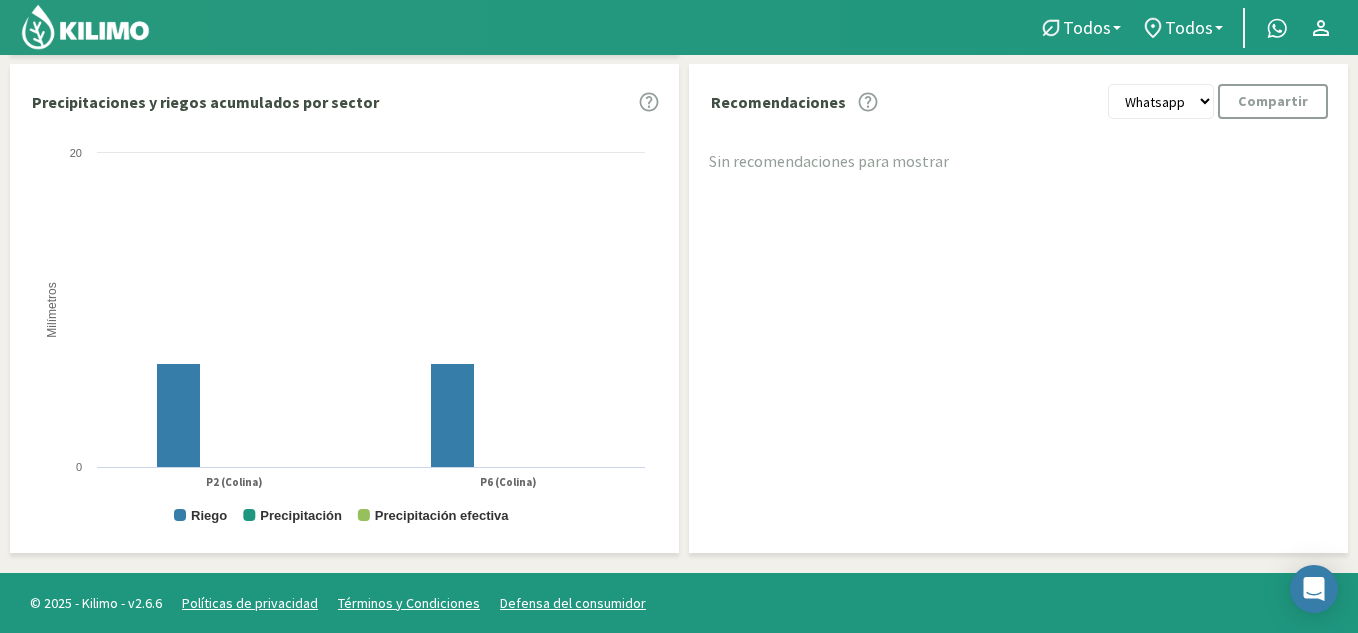 scroll, scrollTop: 0, scrollLeft: 0, axis: both 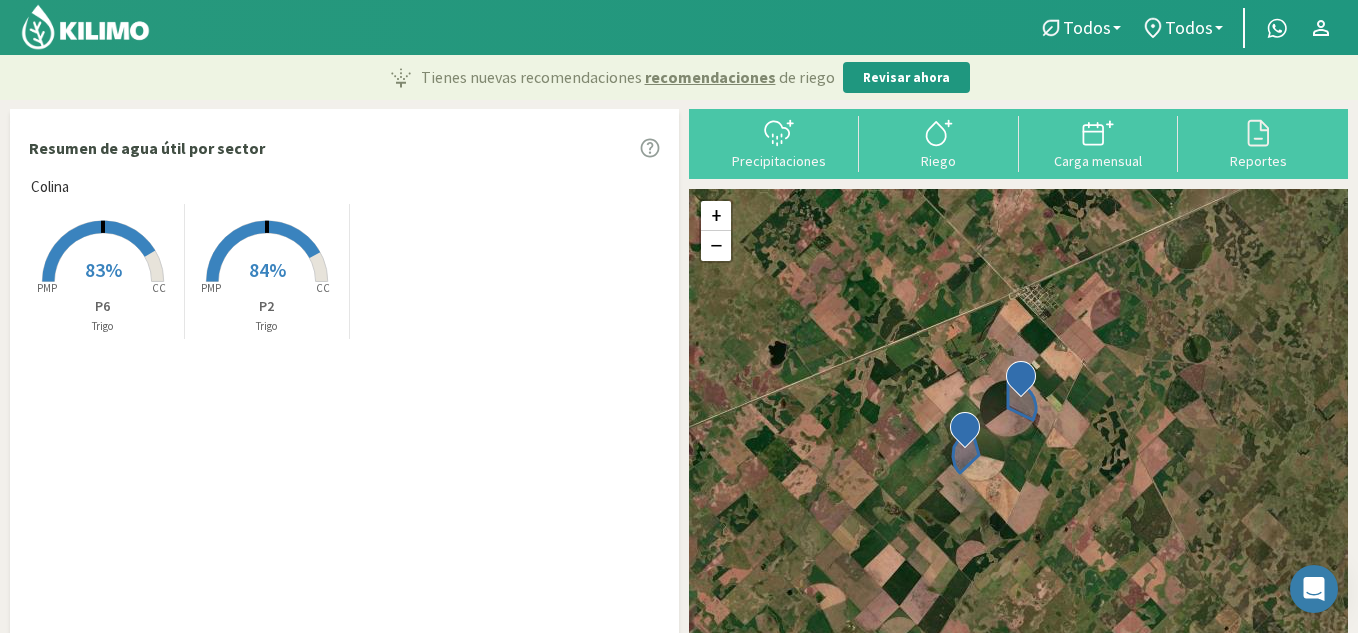 drag, startPoint x: 814, startPoint y: 292, endPoint x: 912, endPoint y: 335, distance: 107.01869 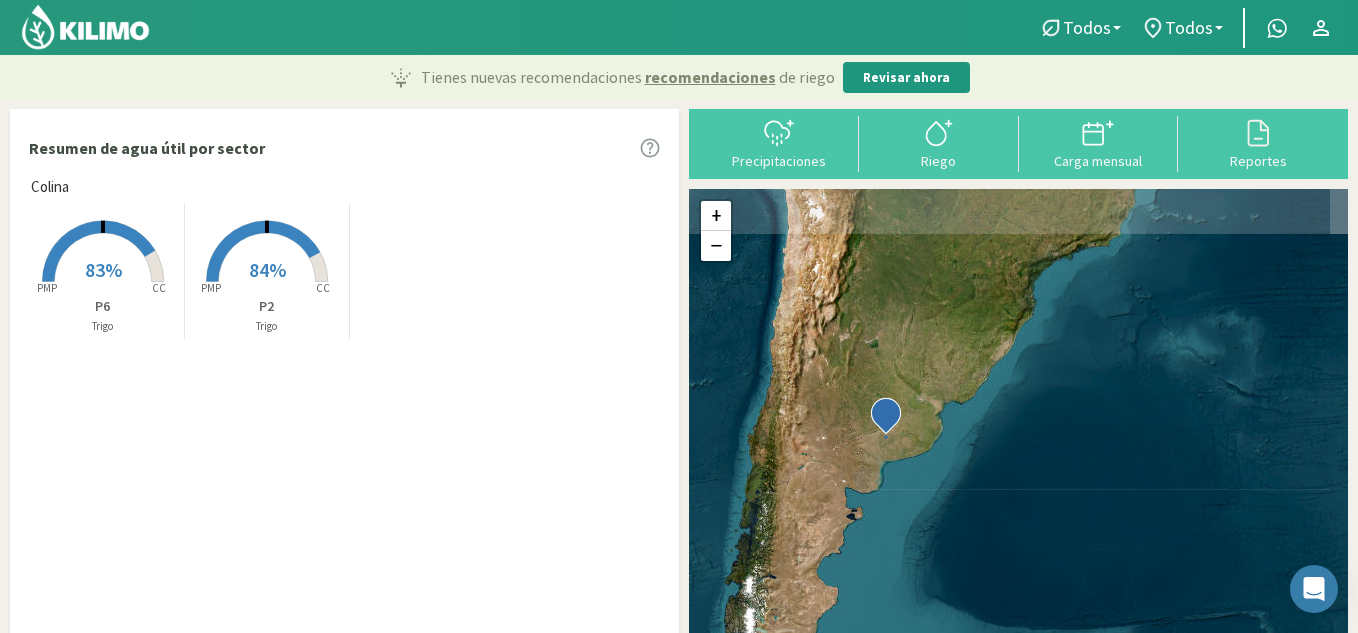 drag, startPoint x: 940, startPoint y: 389, endPoint x: 938, endPoint y: 414, distance: 25.079872 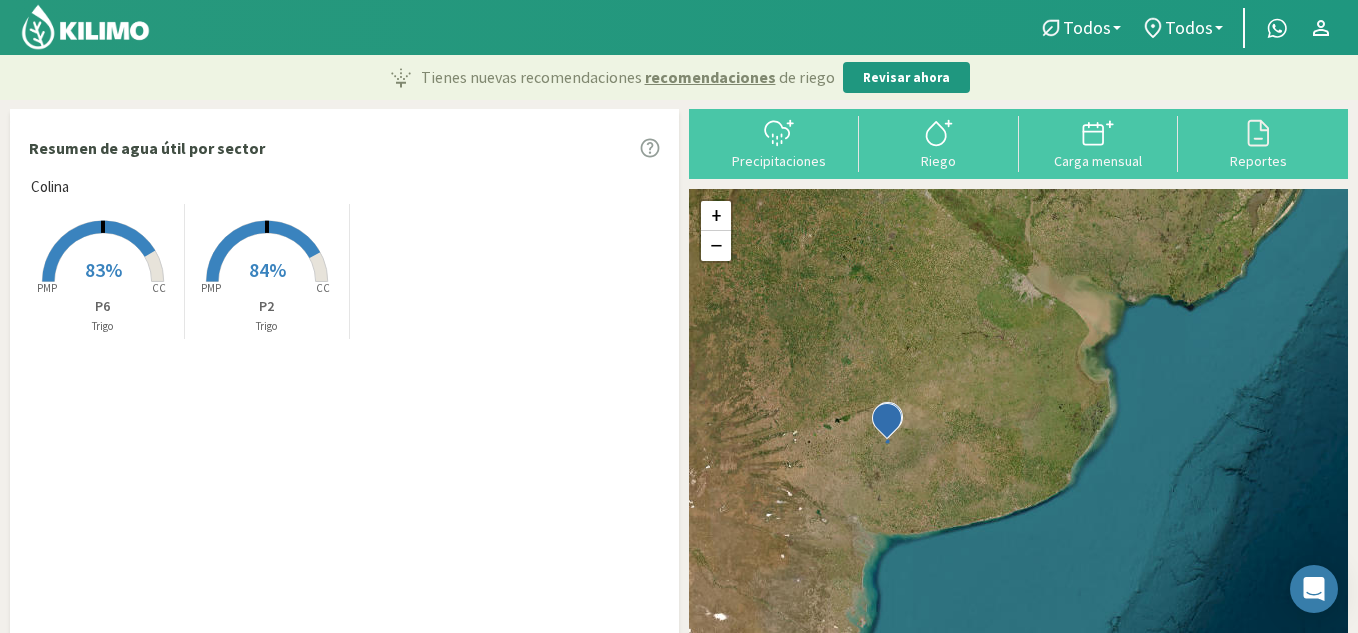 drag, startPoint x: 909, startPoint y: 468, endPoint x: 1153, endPoint y: 497, distance: 245.71732 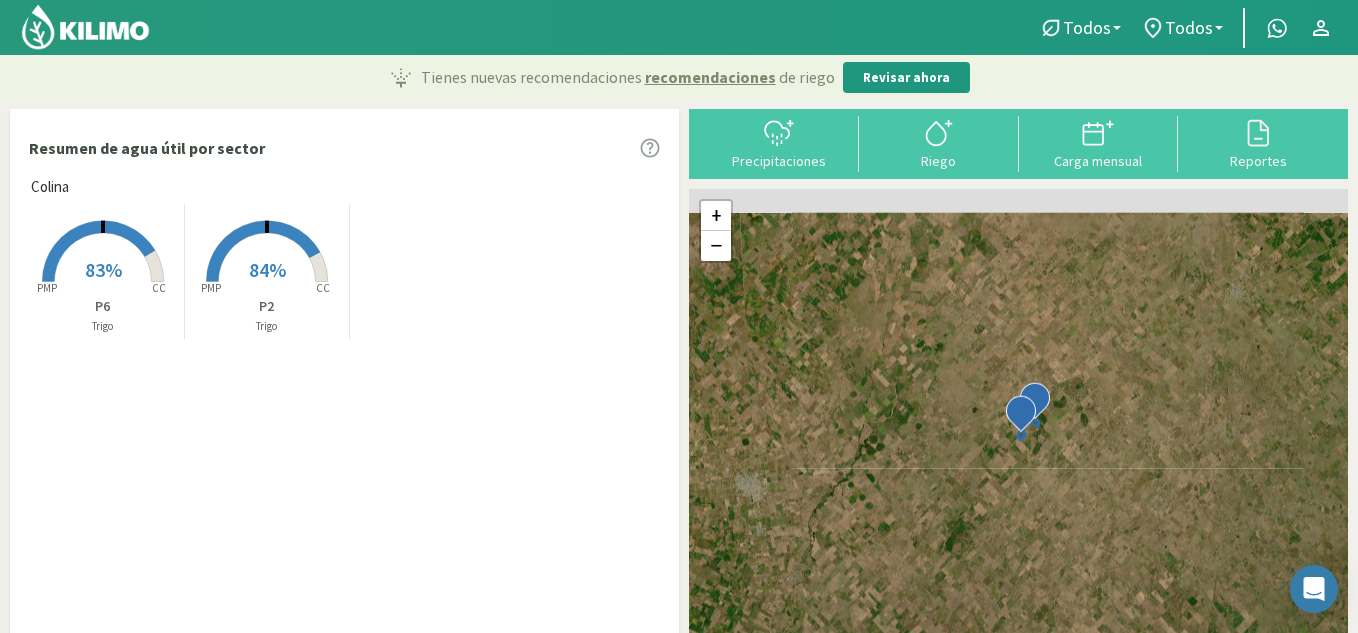 drag, startPoint x: 1093, startPoint y: 350, endPoint x: 1092, endPoint y: 577, distance: 227.0022 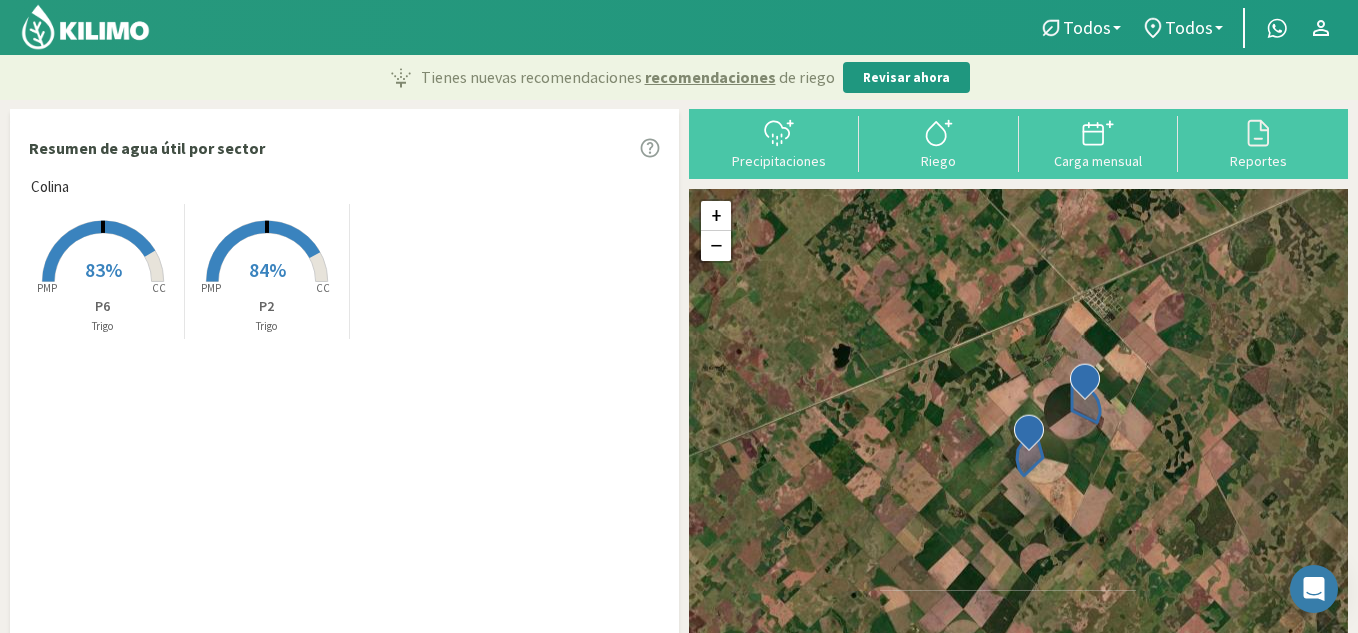 drag, startPoint x: 1075, startPoint y: 446, endPoint x: 1072, endPoint y: 477, distance: 31.144823 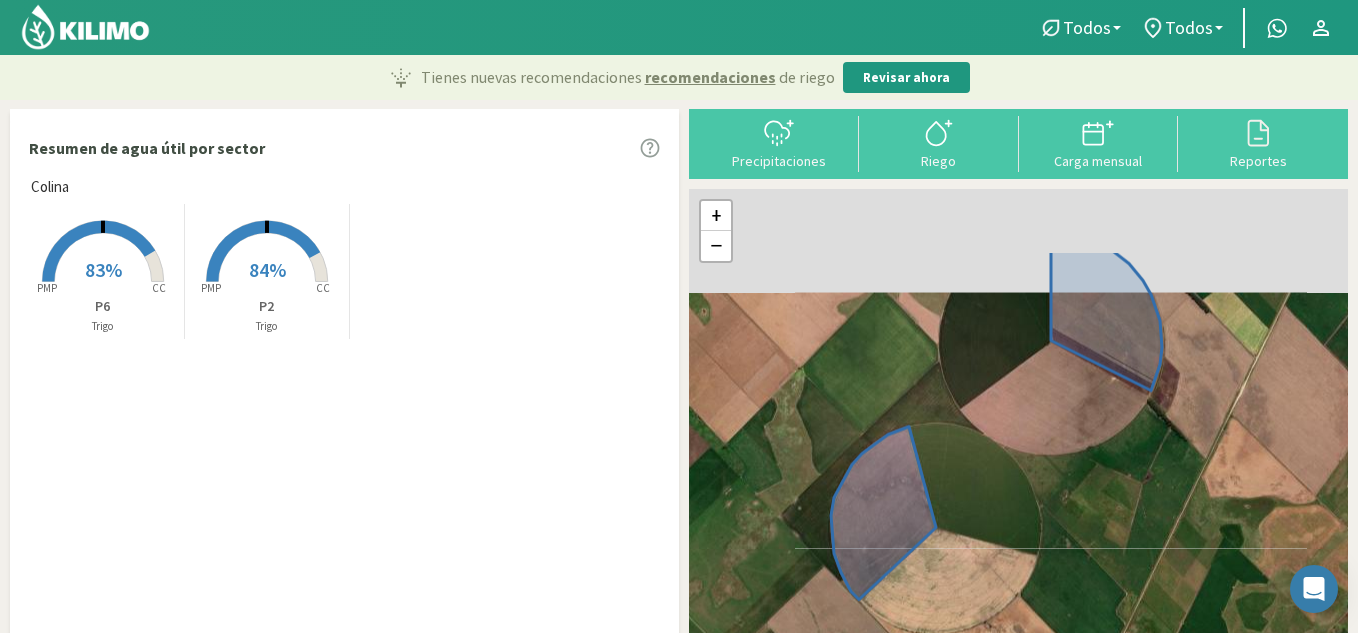 click on "+ − Leaflet  | ©  Esri" at bounding box center [1018, 430] 